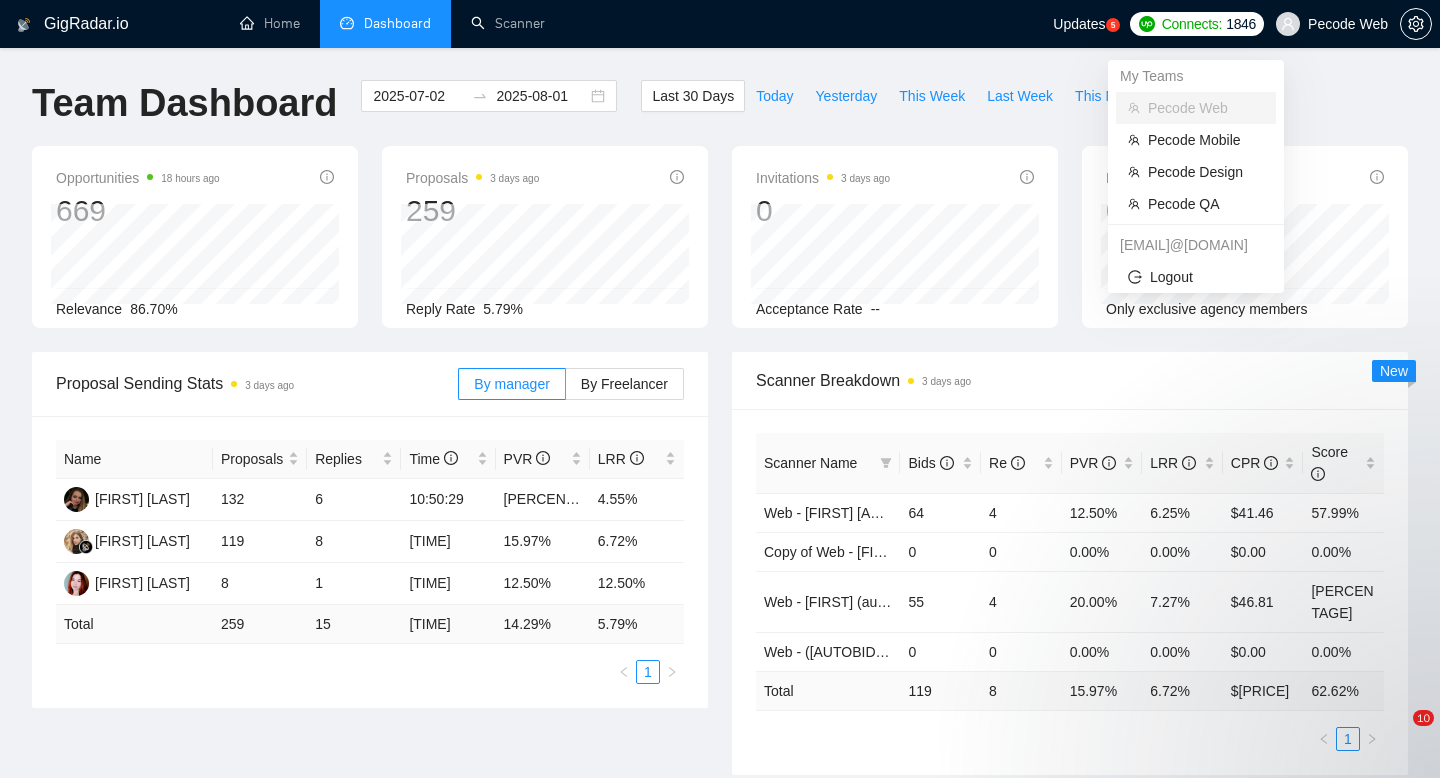 click on "Pecode Web" at bounding box center (1332, 24) 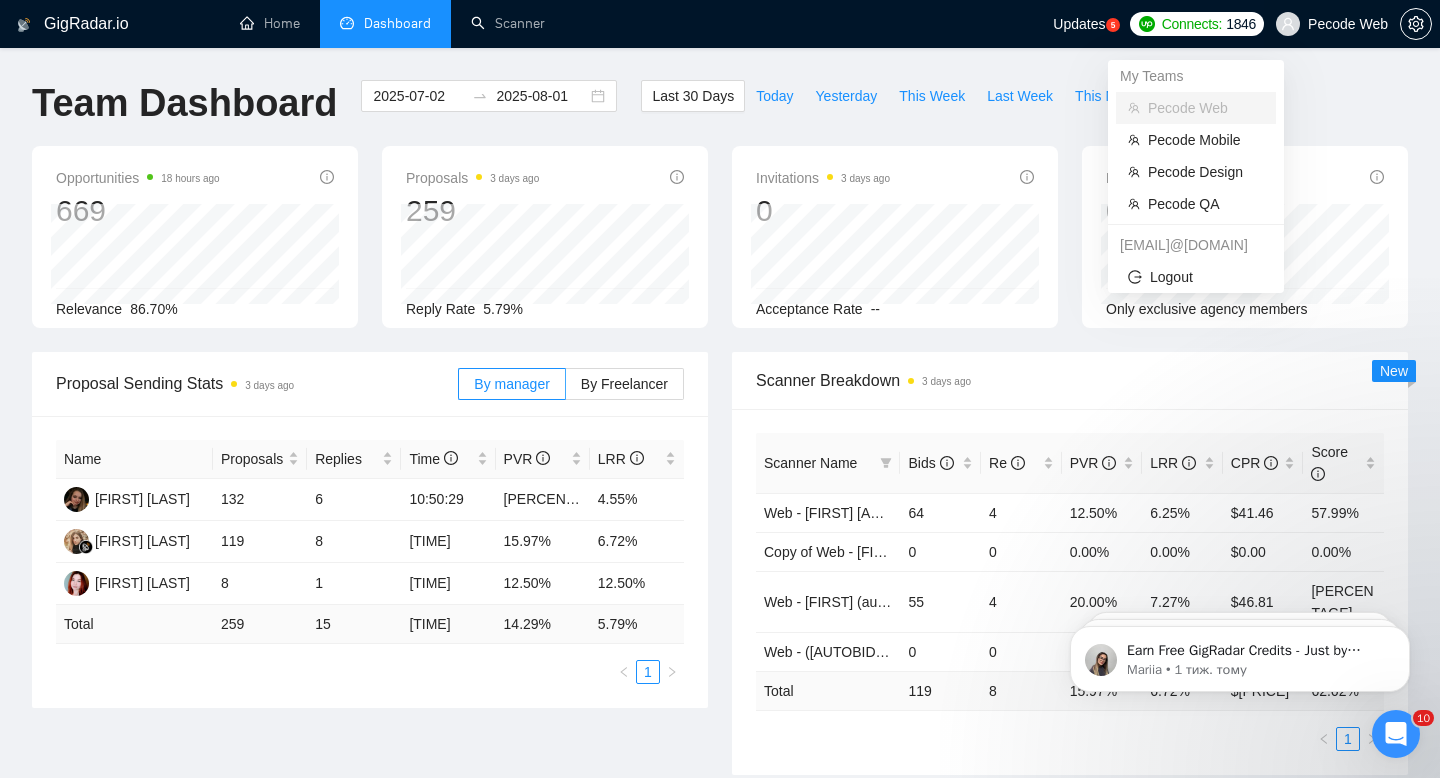scroll, scrollTop: 0, scrollLeft: 0, axis: both 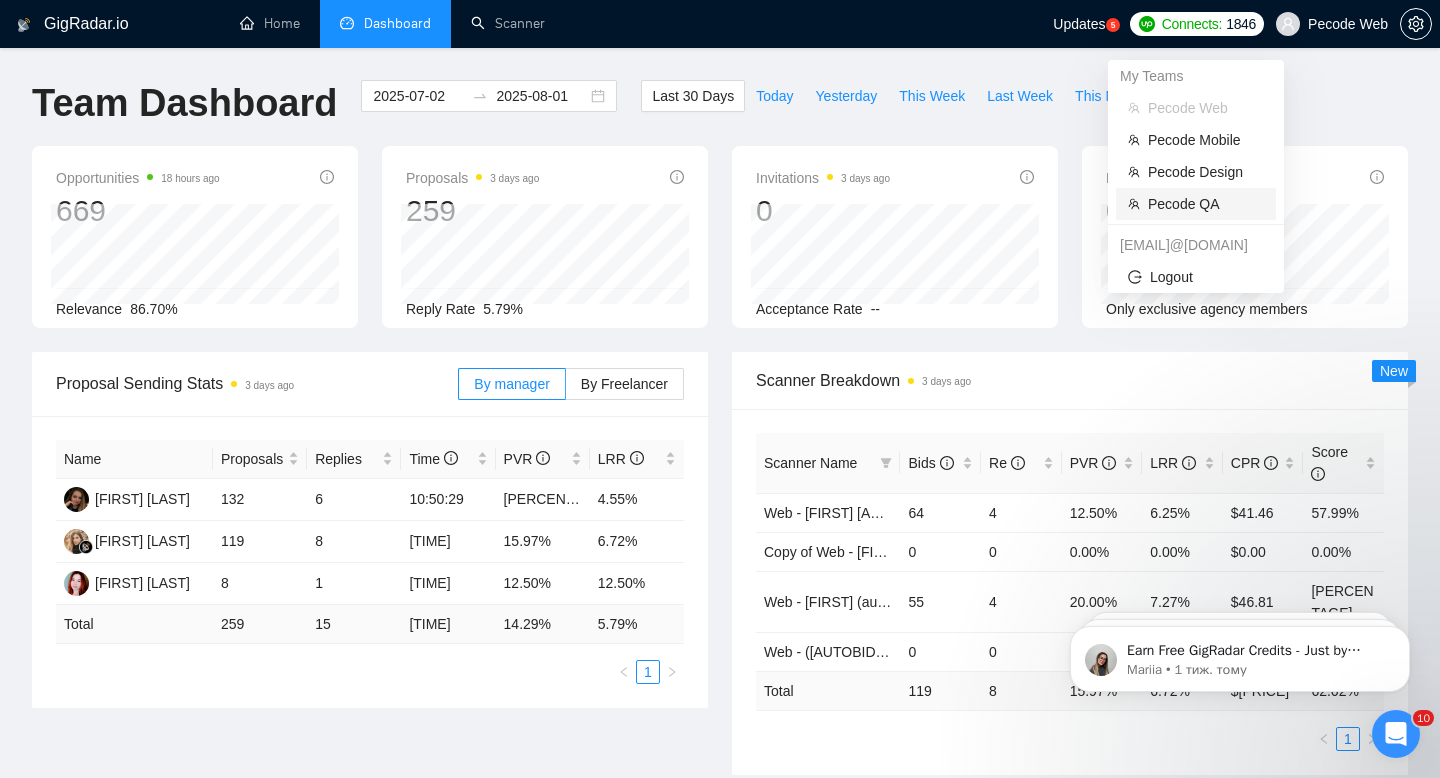 click on "Pecode QA" at bounding box center (1206, 204) 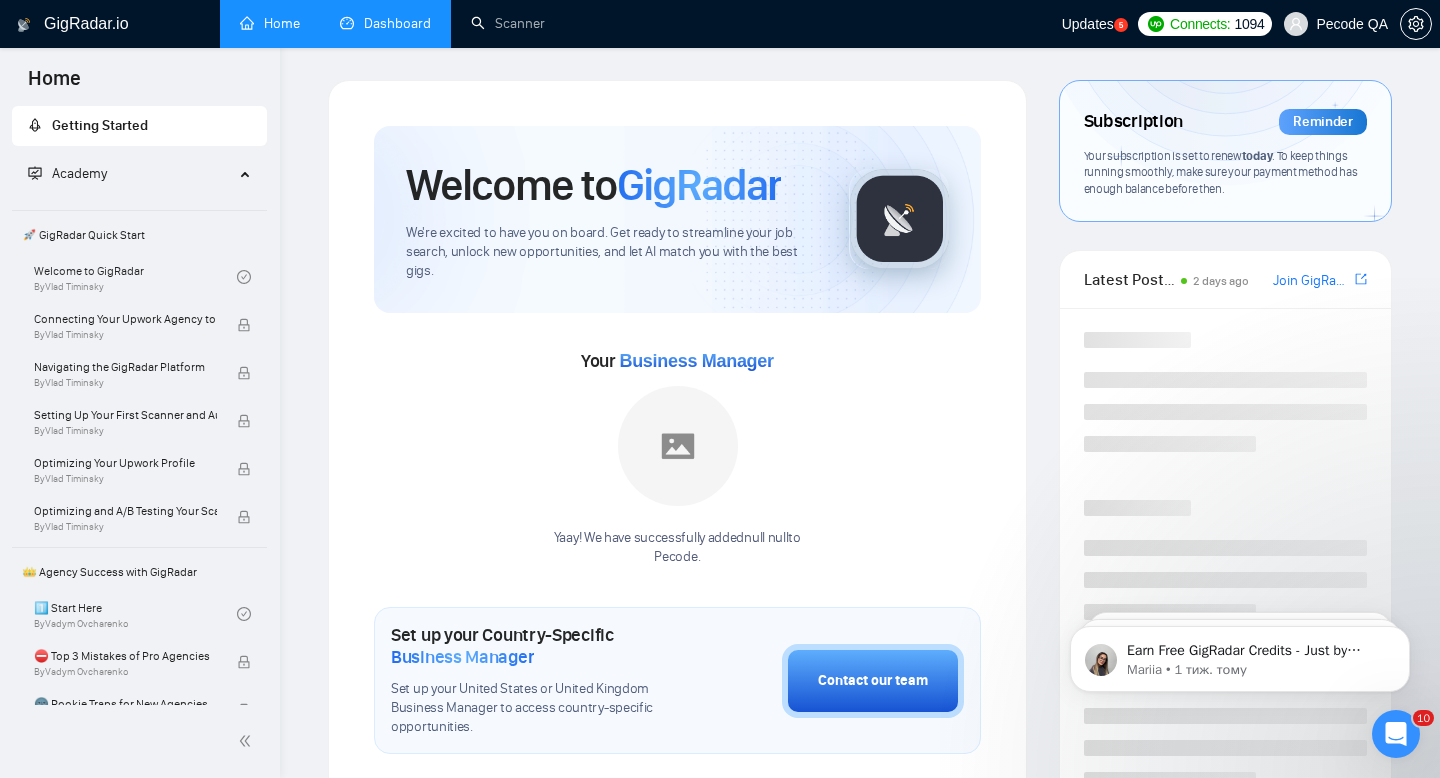 click on "Dashboard" at bounding box center [385, 23] 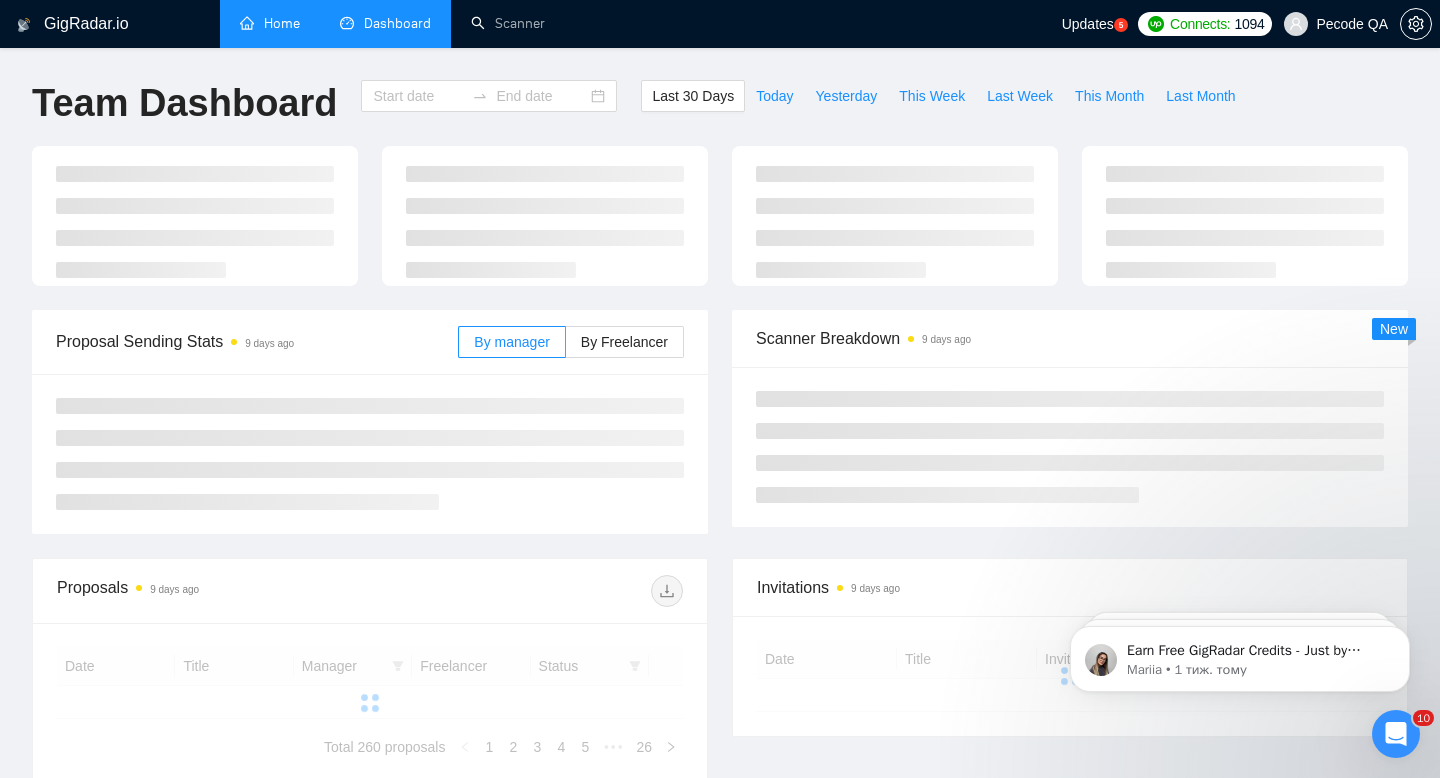 type on "2025-07-03" 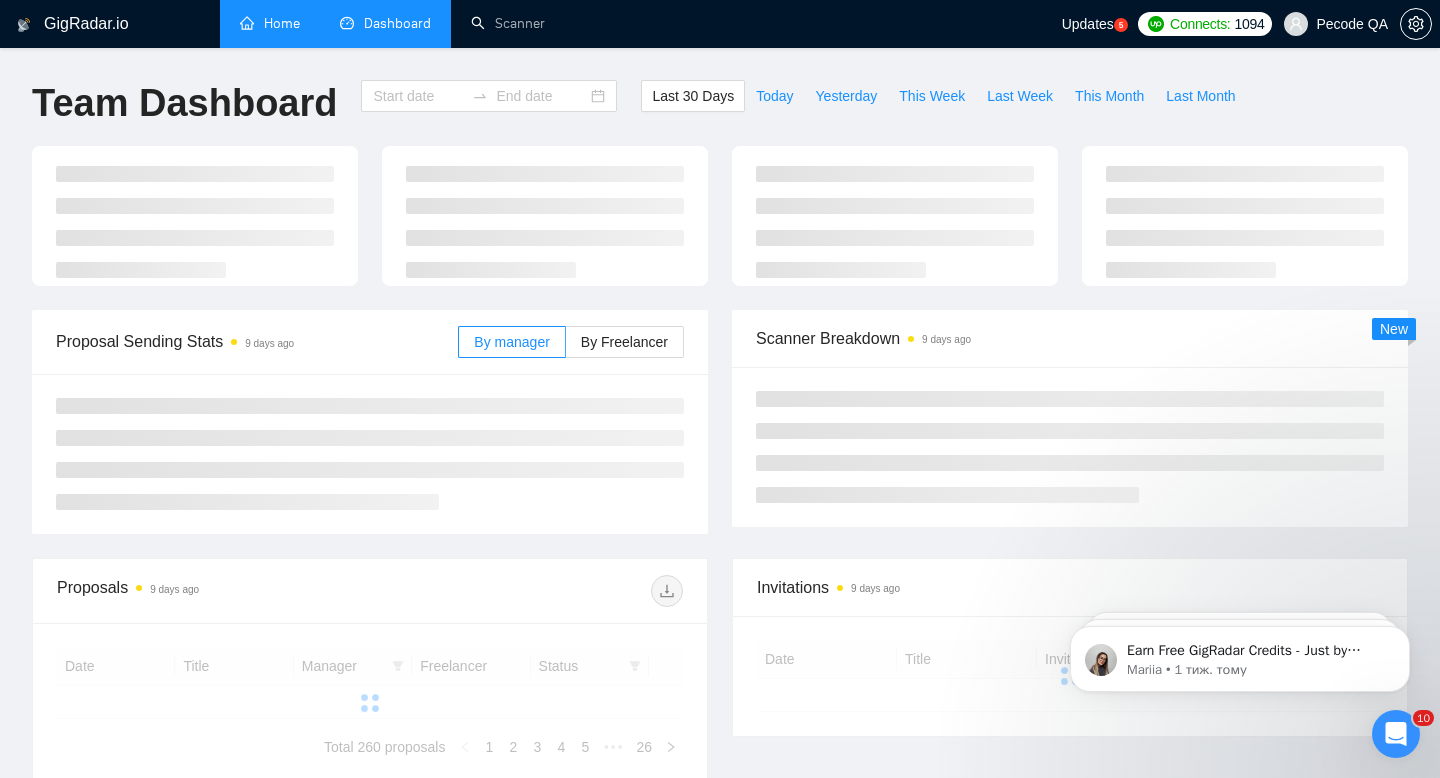 type on "2025-08-02" 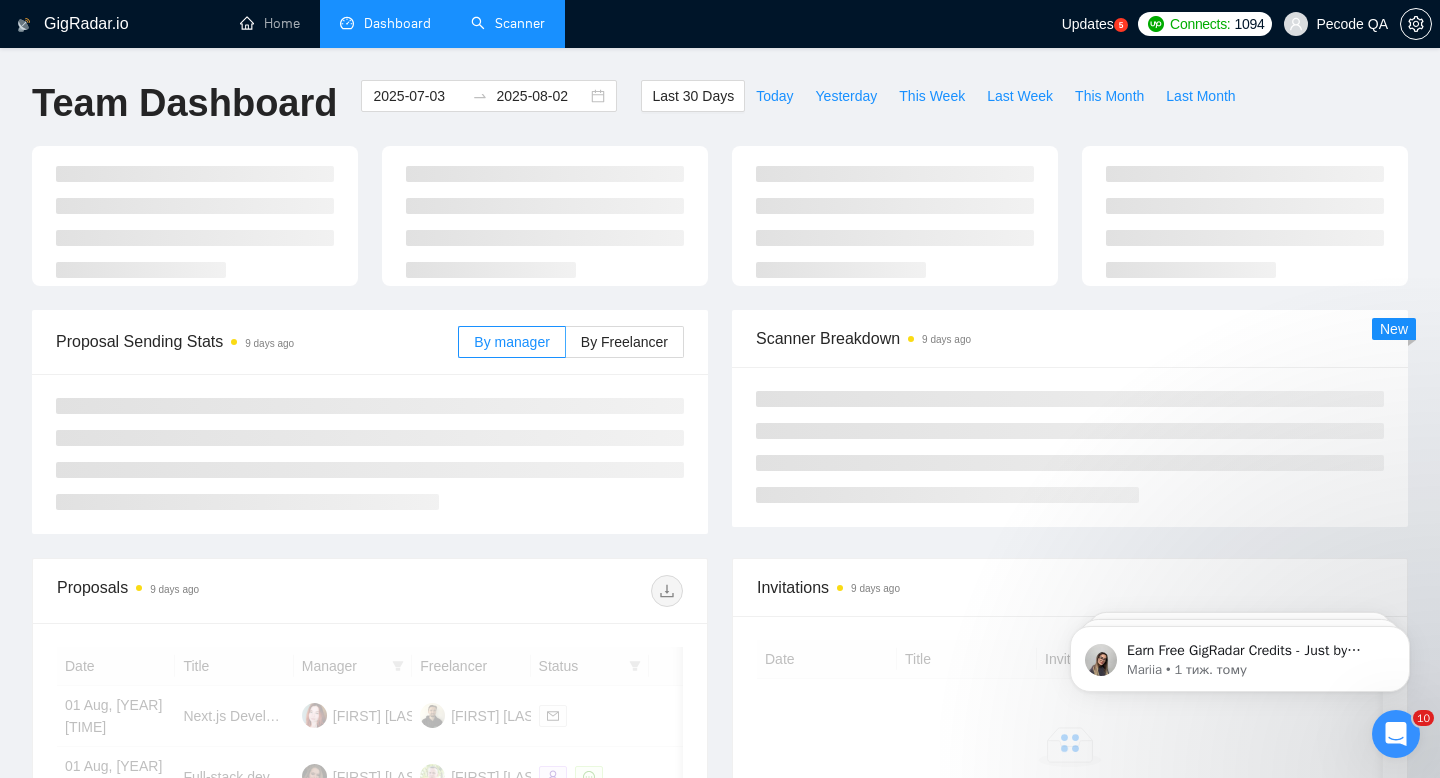 click on "Scanner" at bounding box center (508, 23) 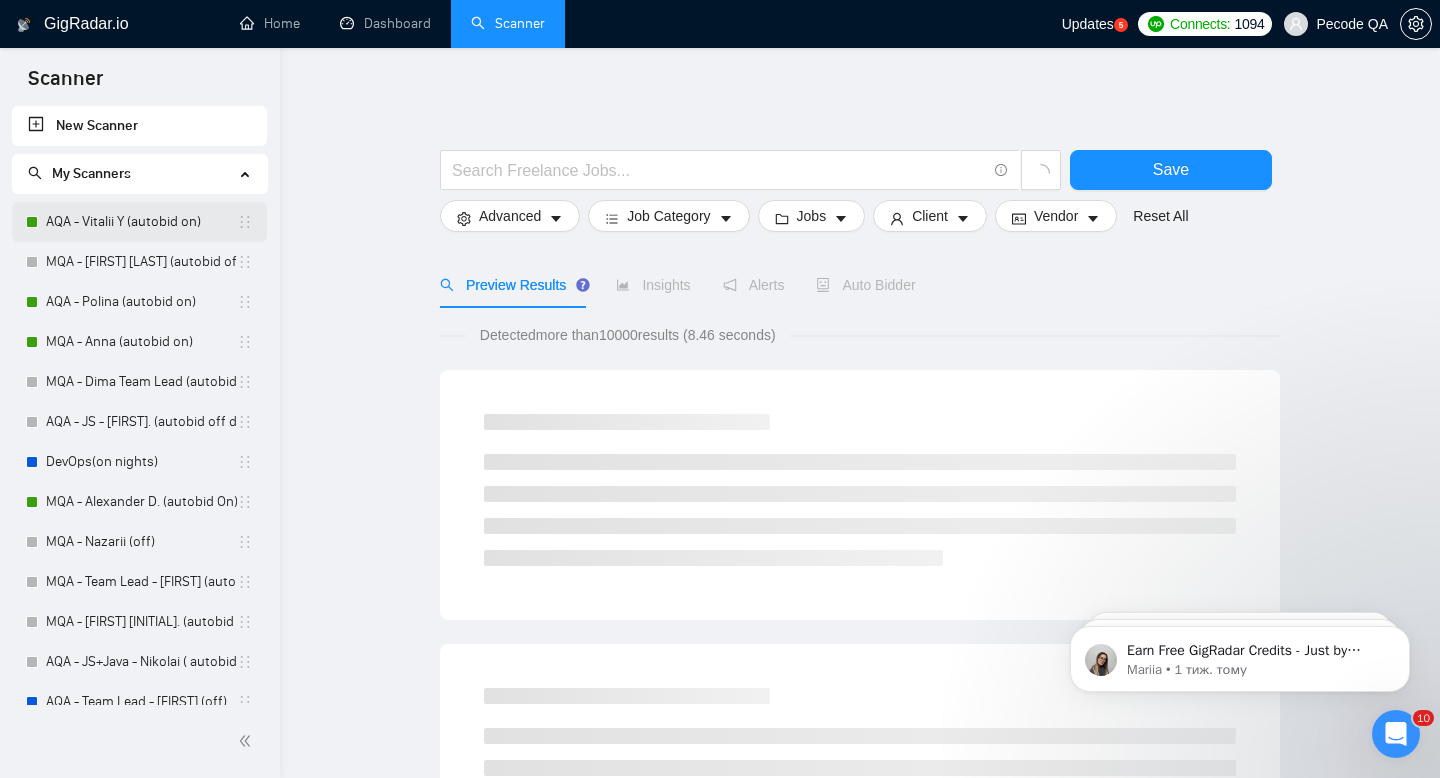 click on "AQA - Vitalii Y (autobid on)" at bounding box center (141, 222) 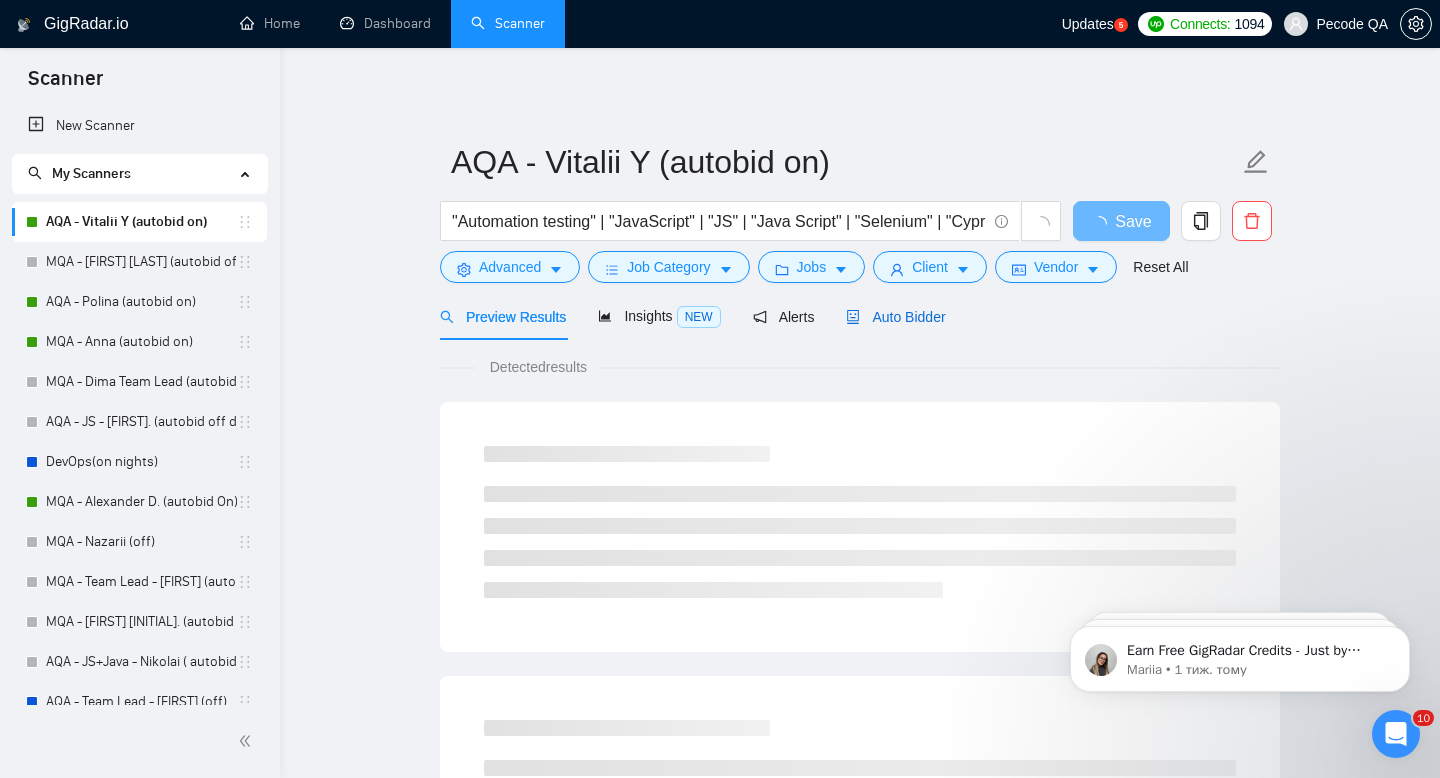 click on "Auto Bidder" at bounding box center (895, 317) 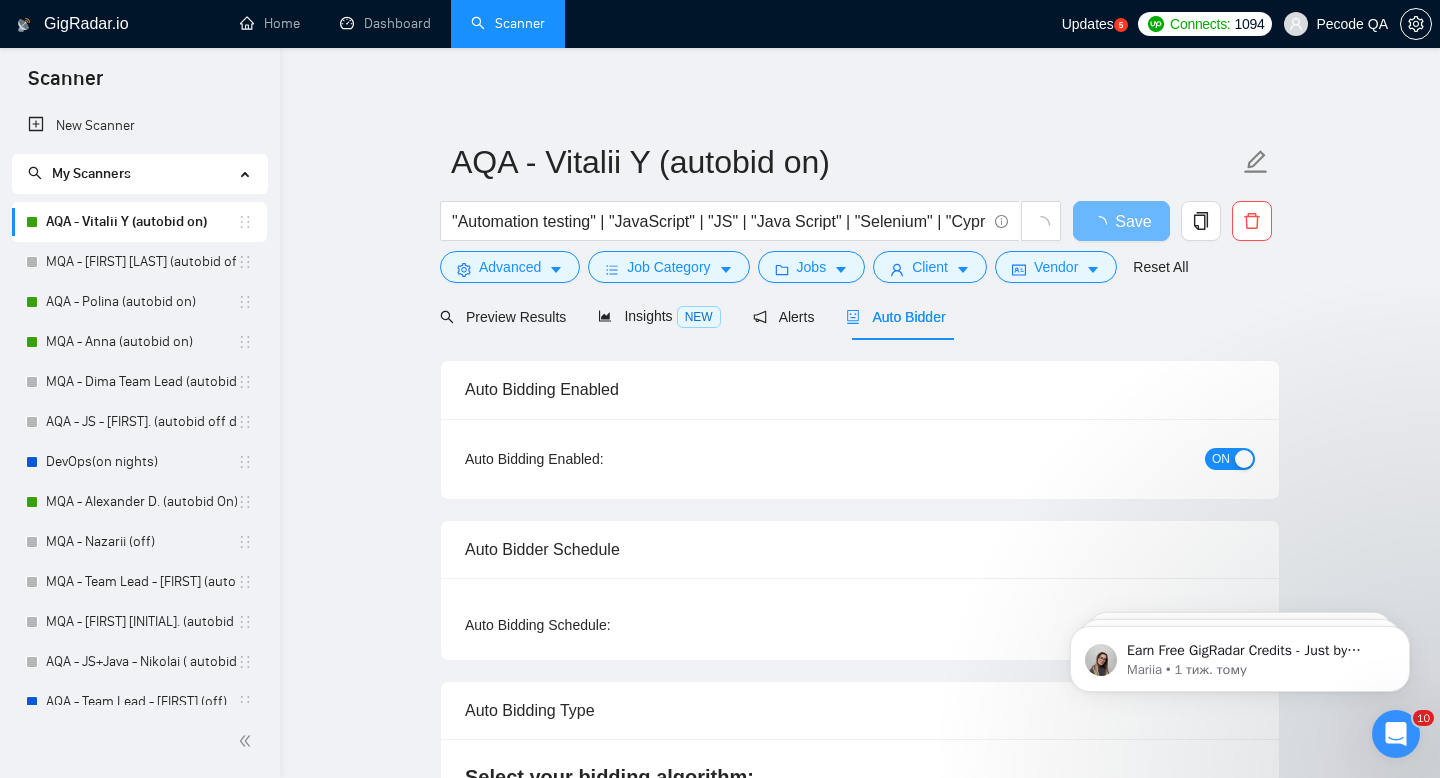 type 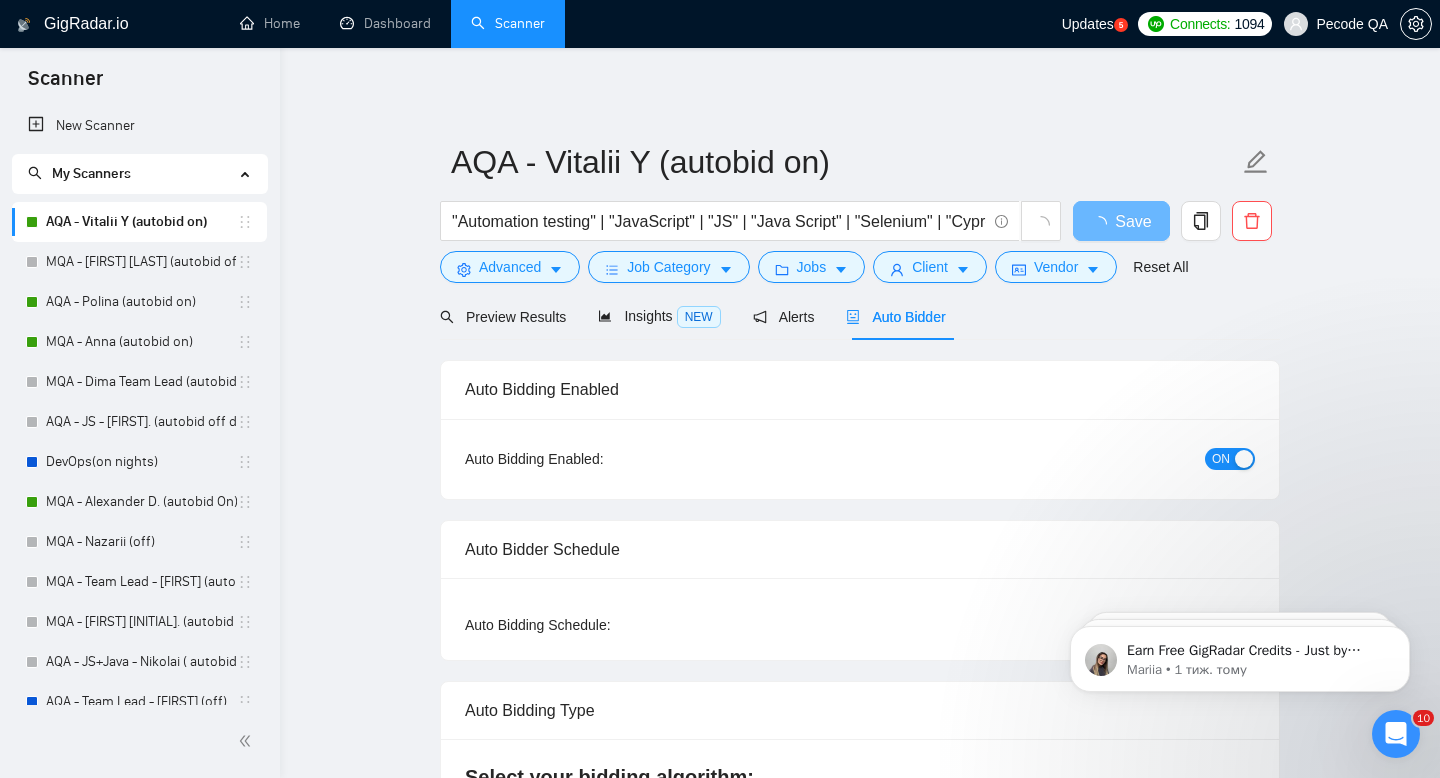 radio on "false" 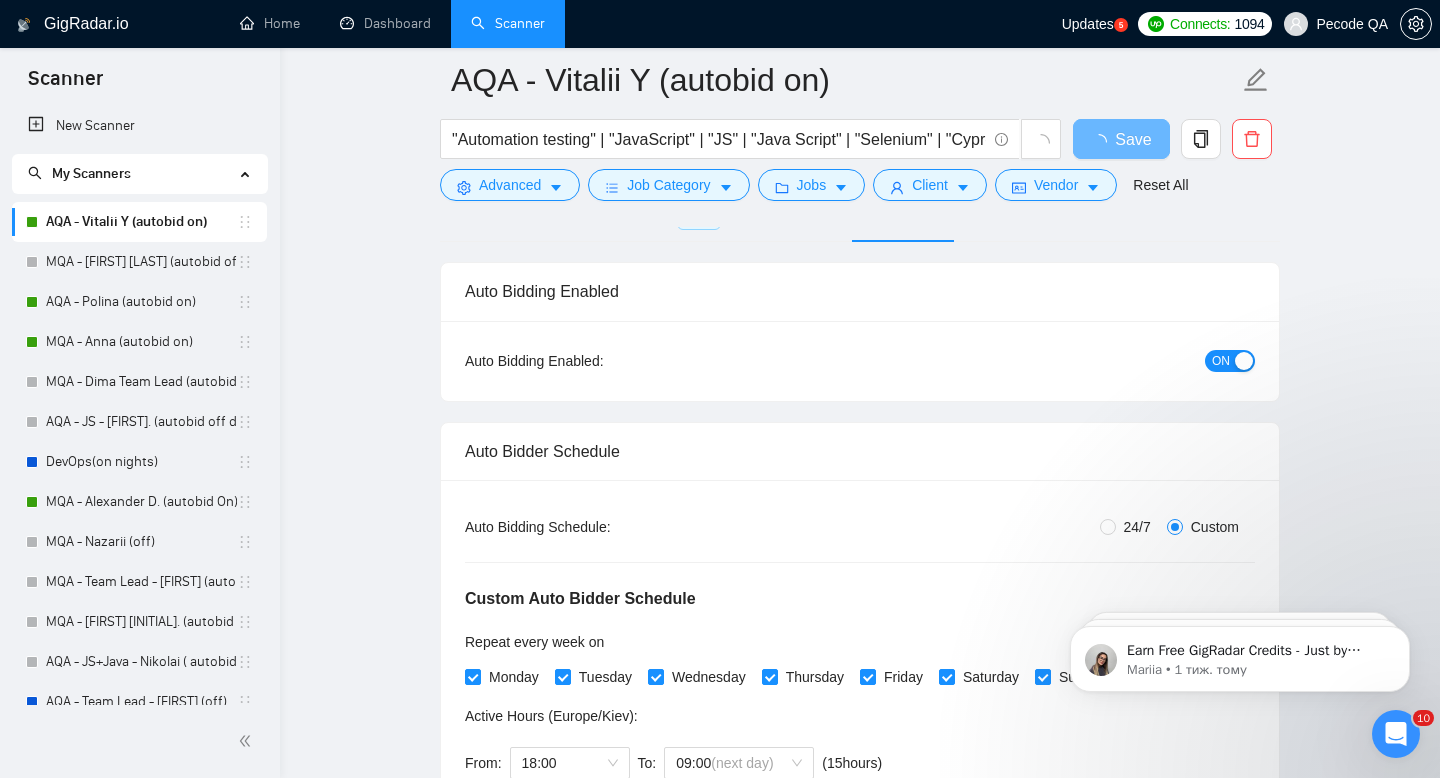 click on "Auto Bidding Type: Automated (recommended) Semi-automated Auto Bidding Schedule: 24/7 Custom Custom Auto Bidder Schedule Repeat every week on Monday Tuesday Wednesday Thursday Friday Saturday Sunday Active Hours ( Europe/Kiev ): From: 18:00 To: 09:00  (next day) ( 15  hours) Europe/Kiev" at bounding box center [860, 647] 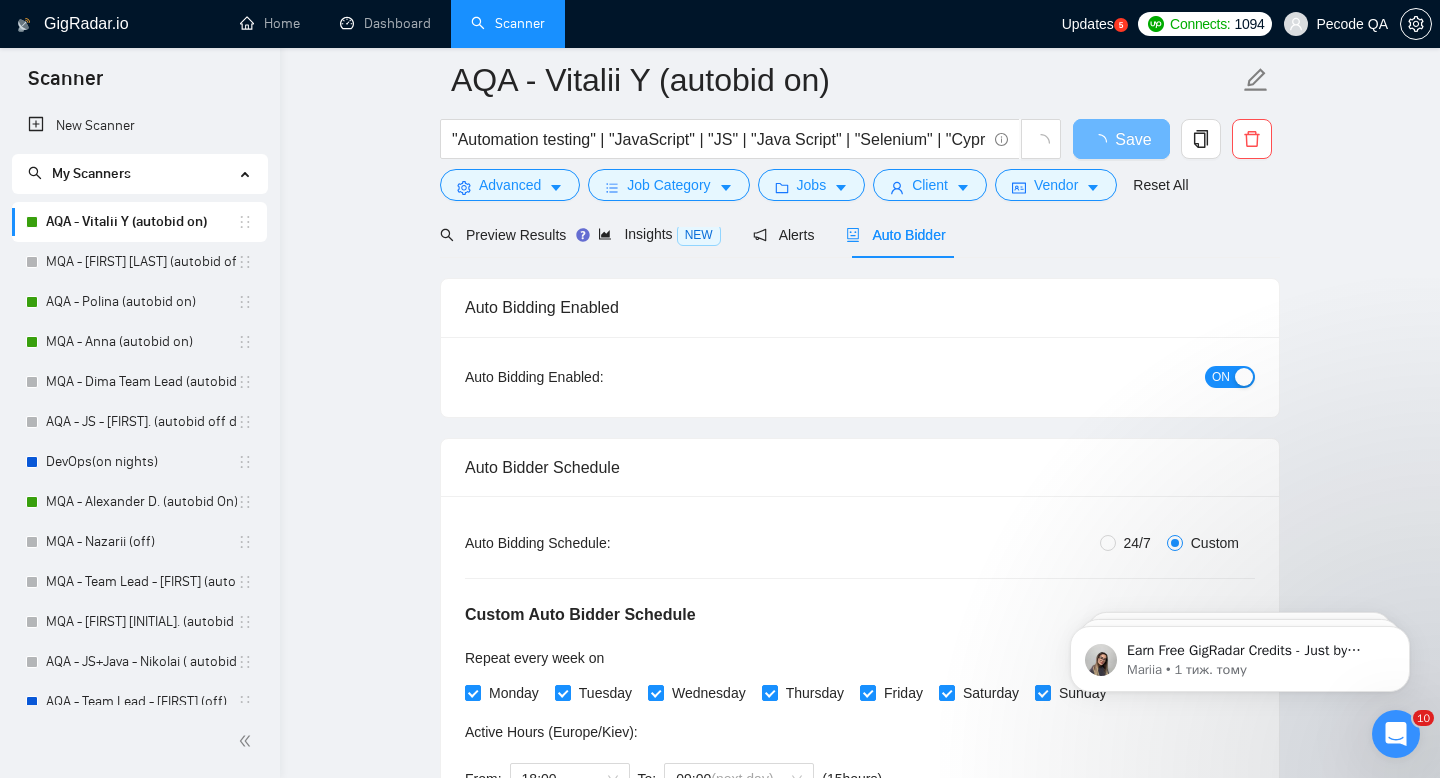 scroll, scrollTop: 106, scrollLeft: 0, axis: vertical 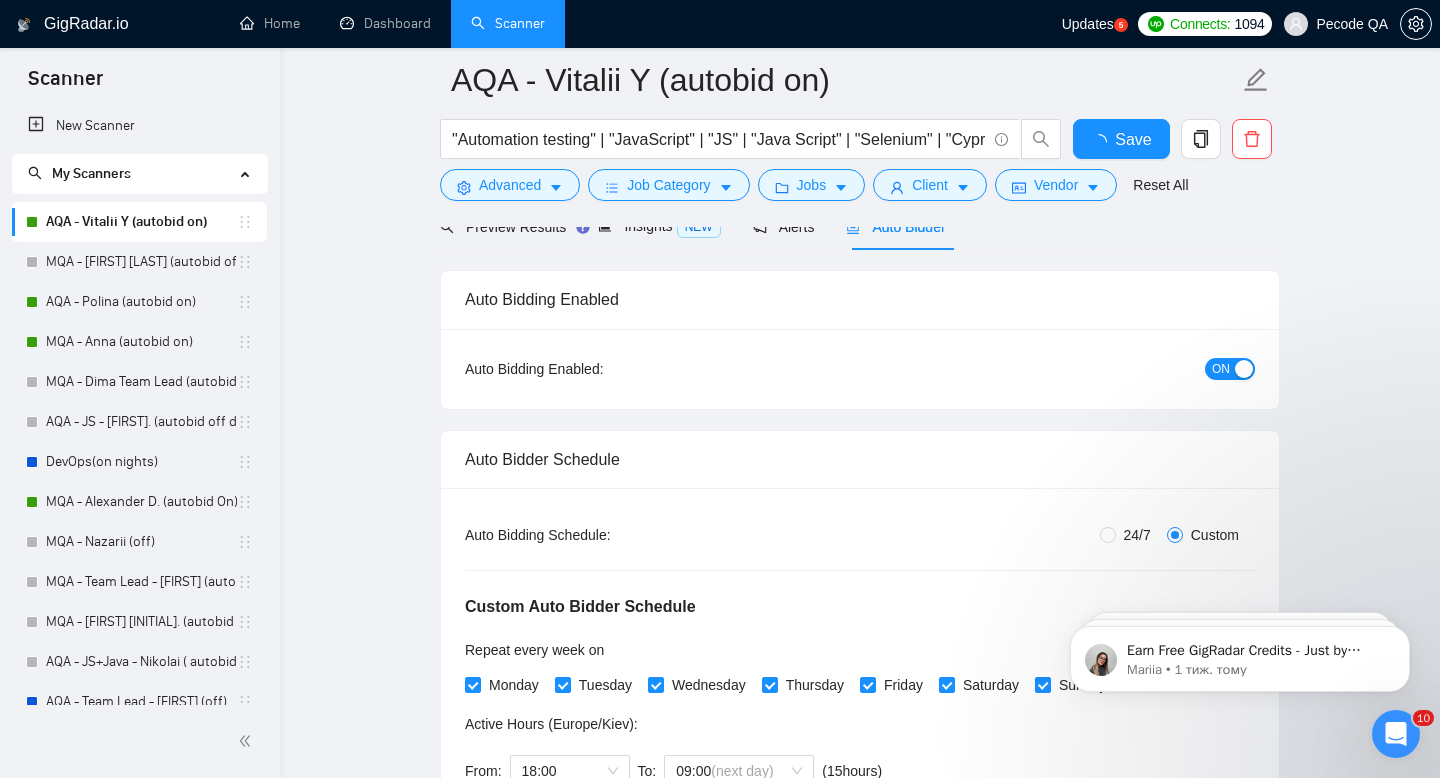 type 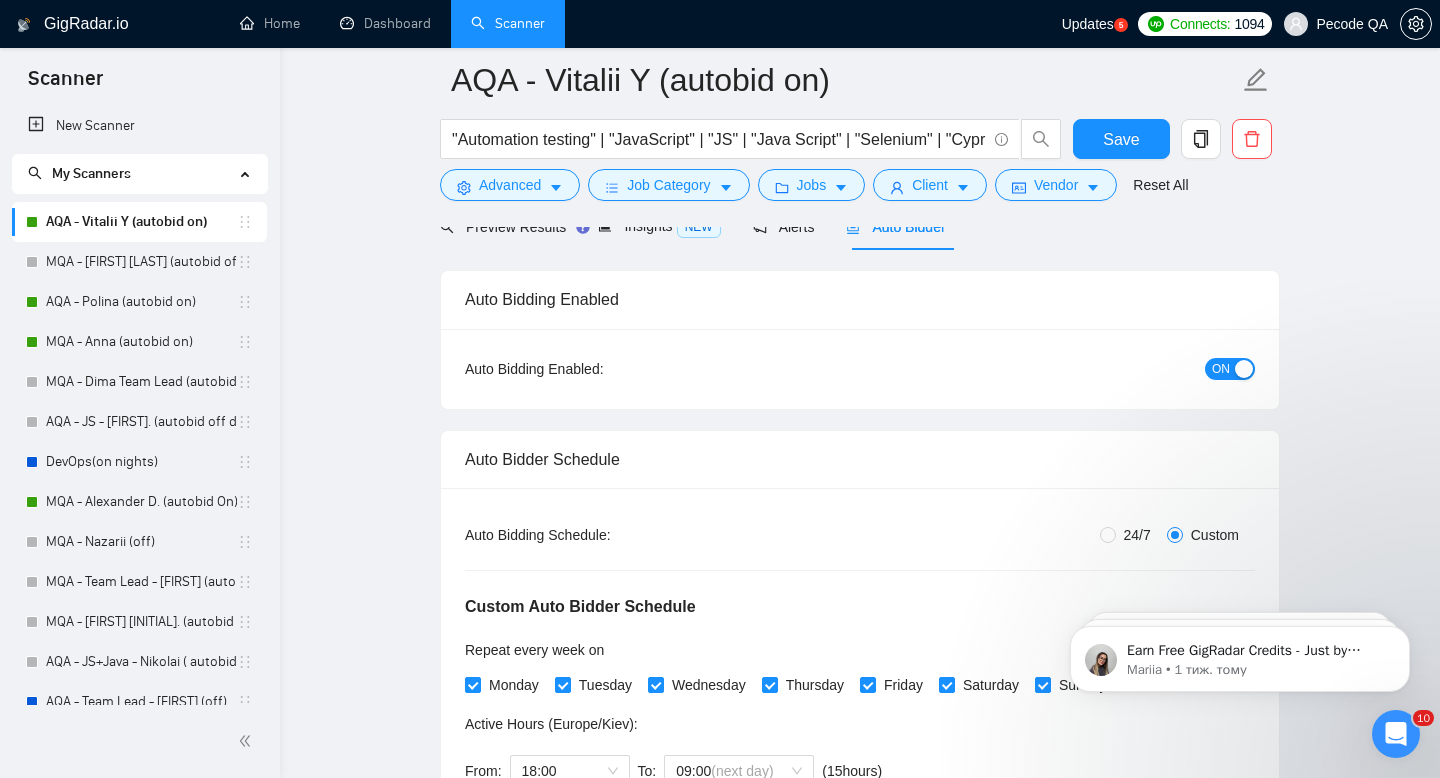 click on "24/7" at bounding box center [1137, 535] 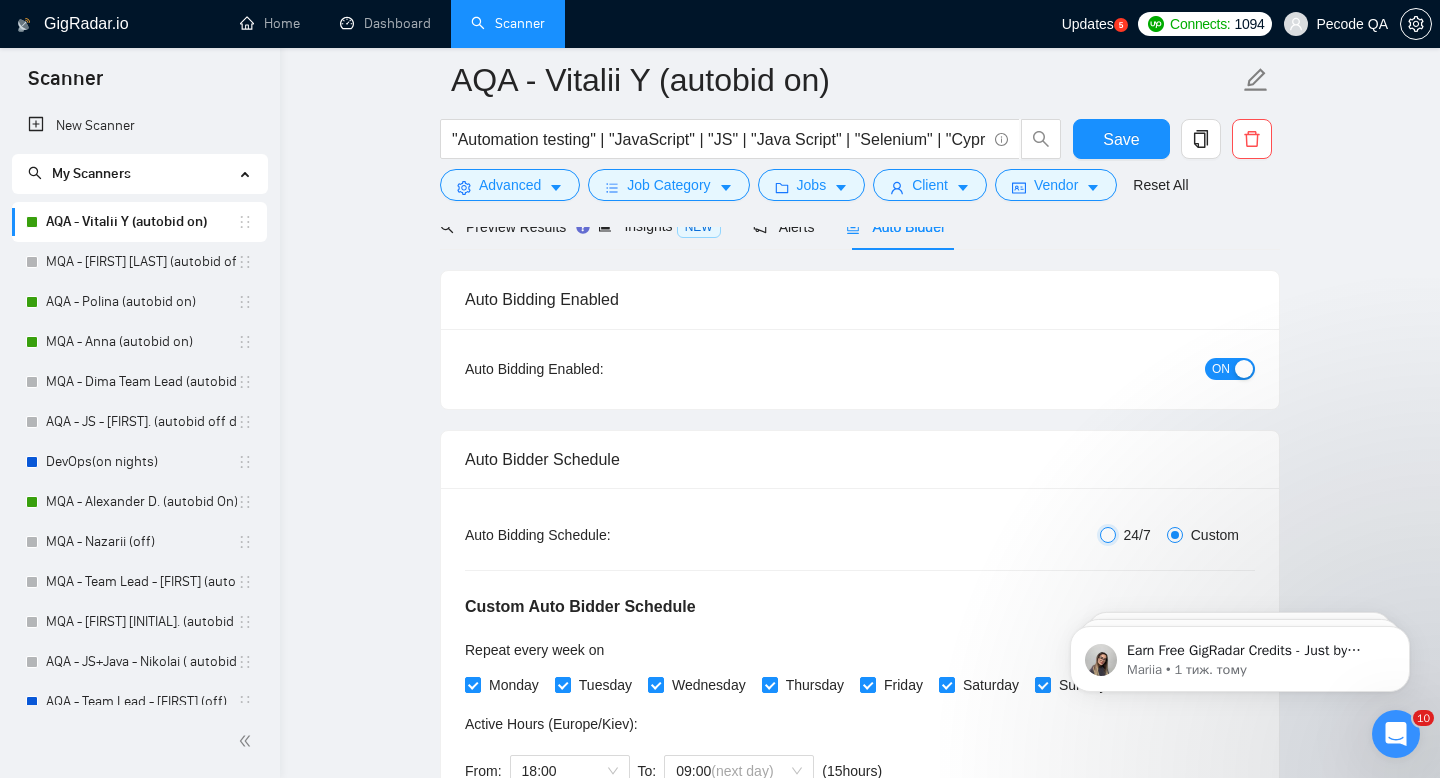 click on "24/7" at bounding box center (1108, 535) 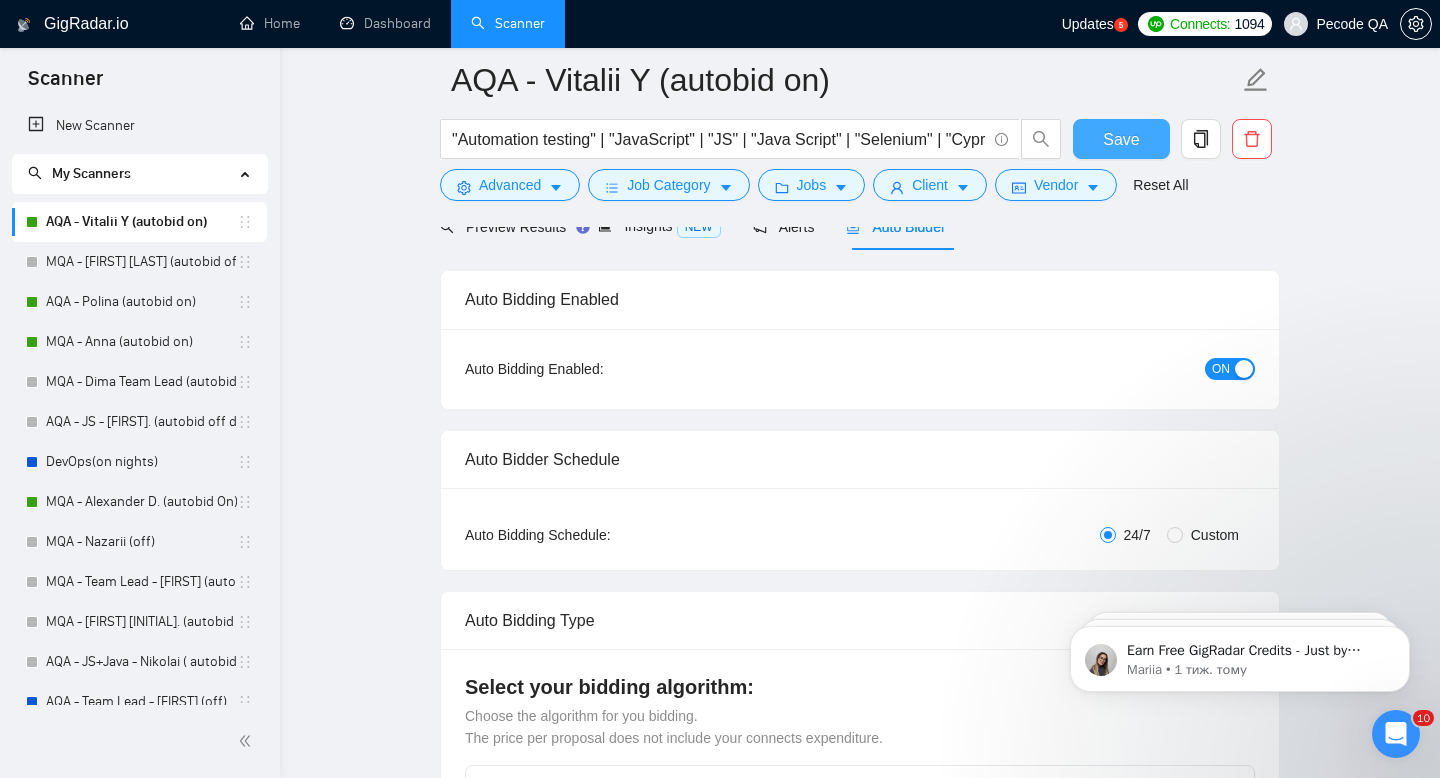 click on "Save" at bounding box center [1121, 139] 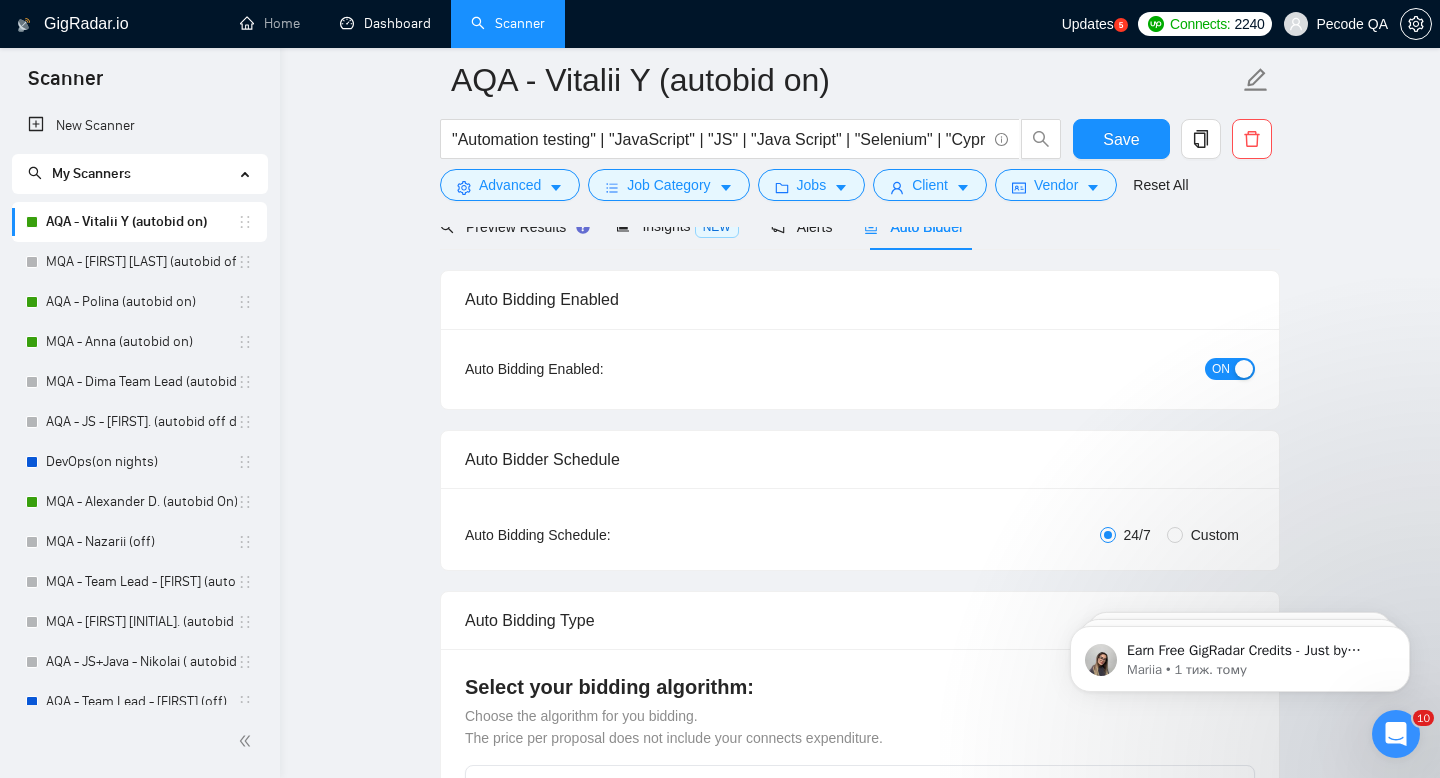 drag, startPoint x: 404, startPoint y: 30, endPoint x: 436, endPoint y: 30, distance: 32 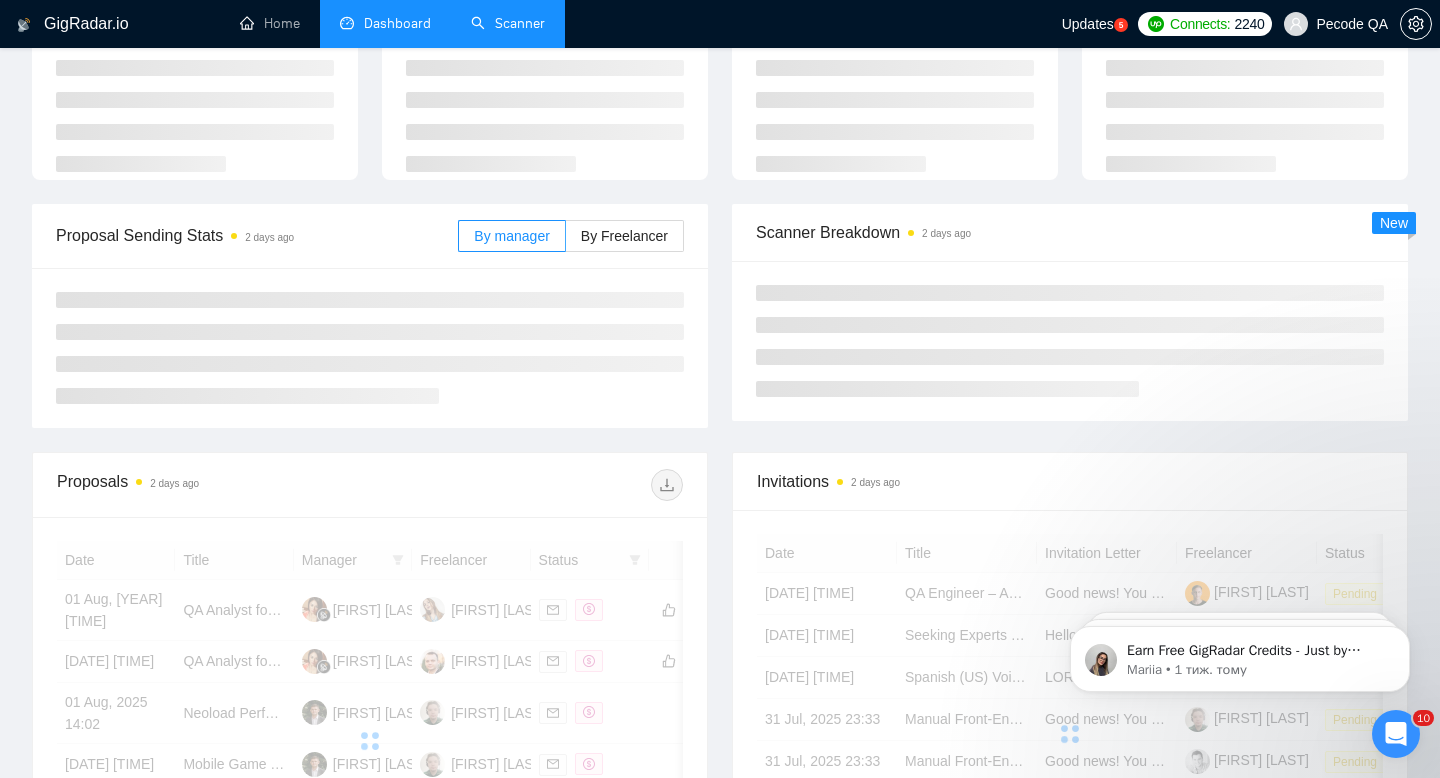 click on "Dashboard" at bounding box center [385, 24] 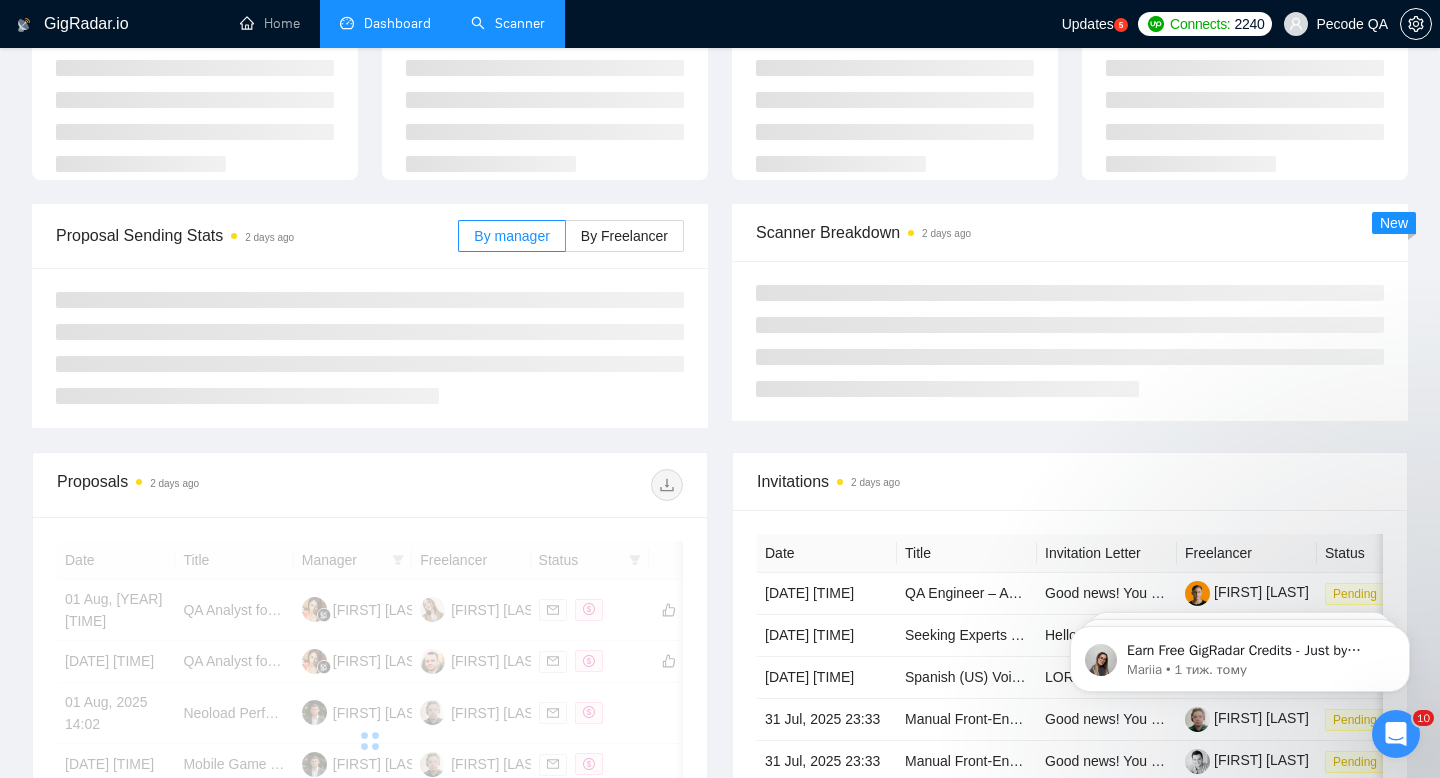 click on "Scanner" at bounding box center [508, 23] 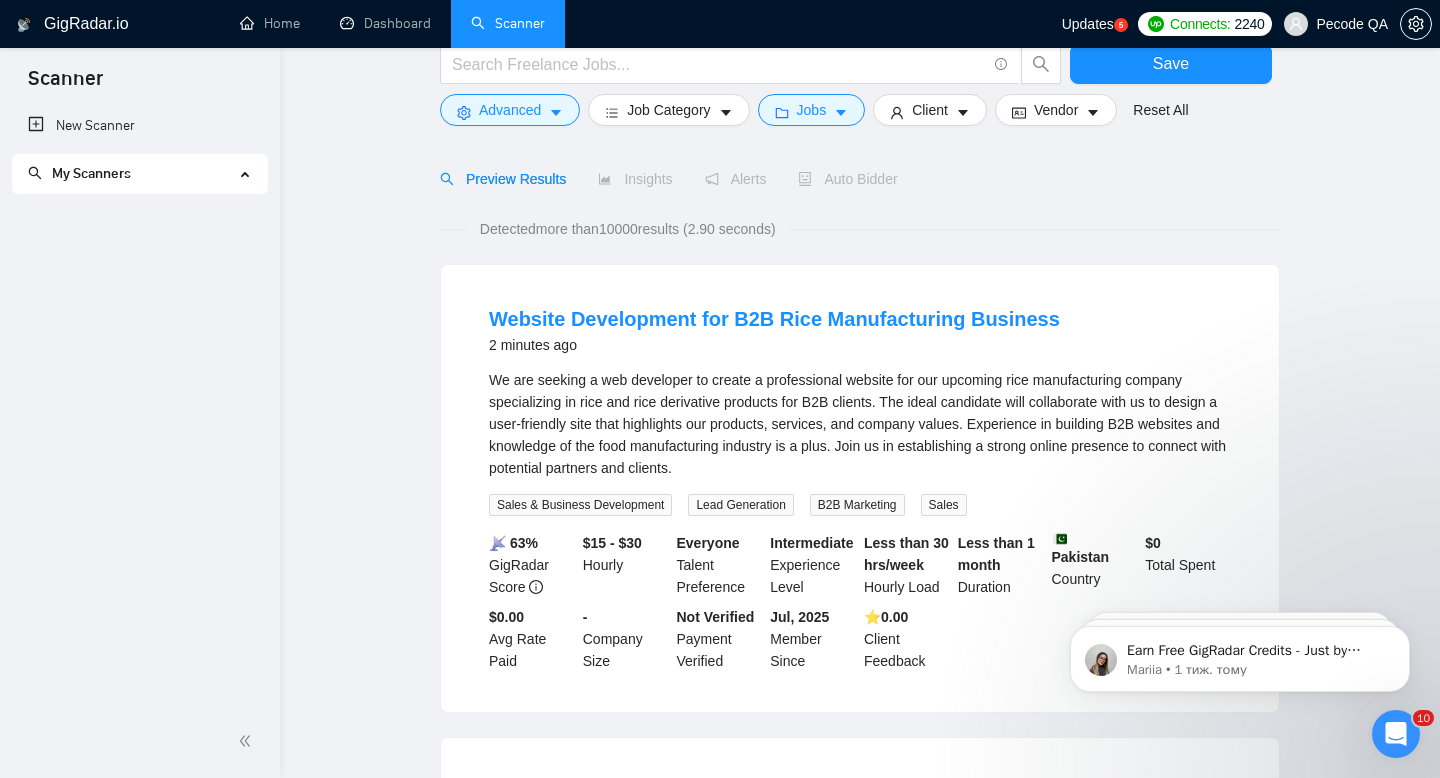 scroll, scrollTop: 0, scrollLeft: 0, axis: both 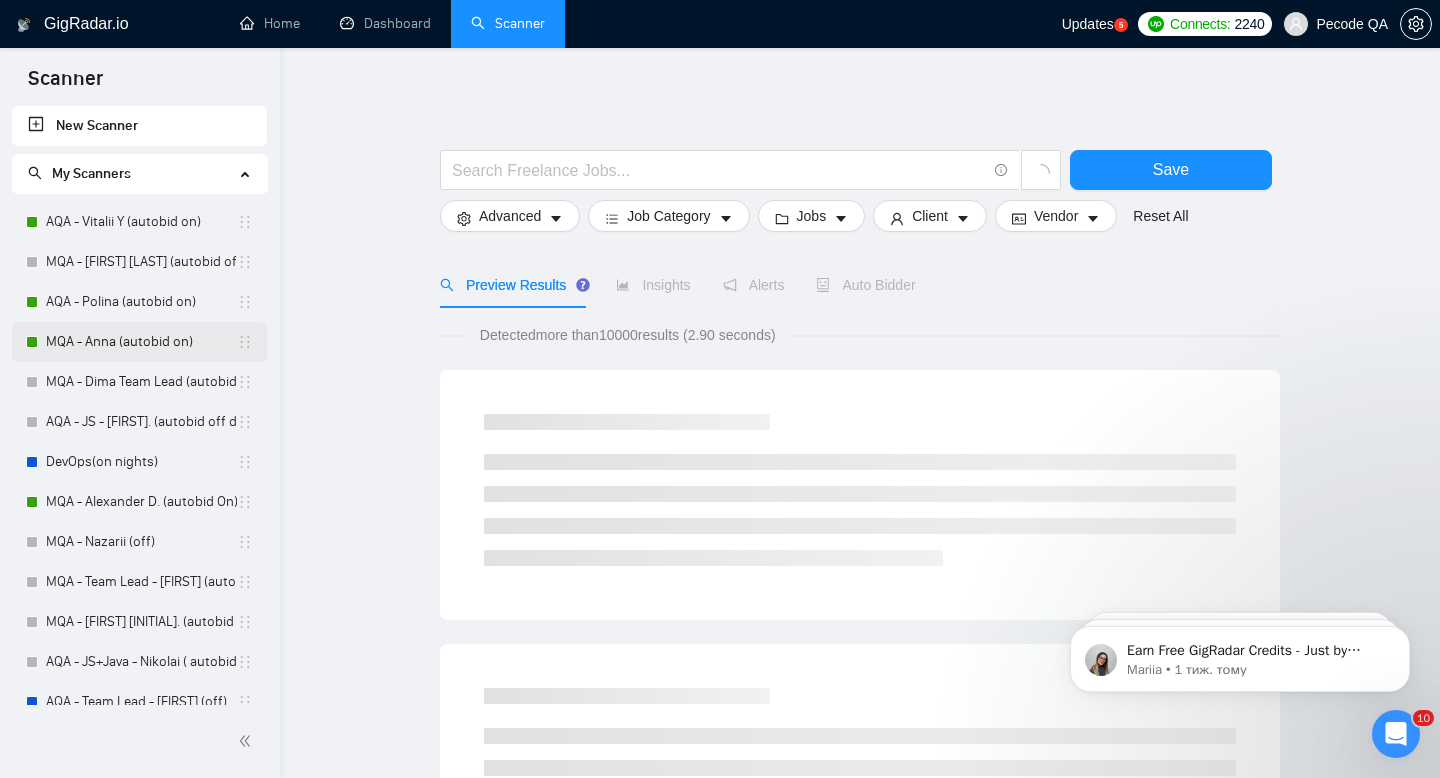 click on "MQA - Anna (autobid on)" at bounding box center [141, 342] 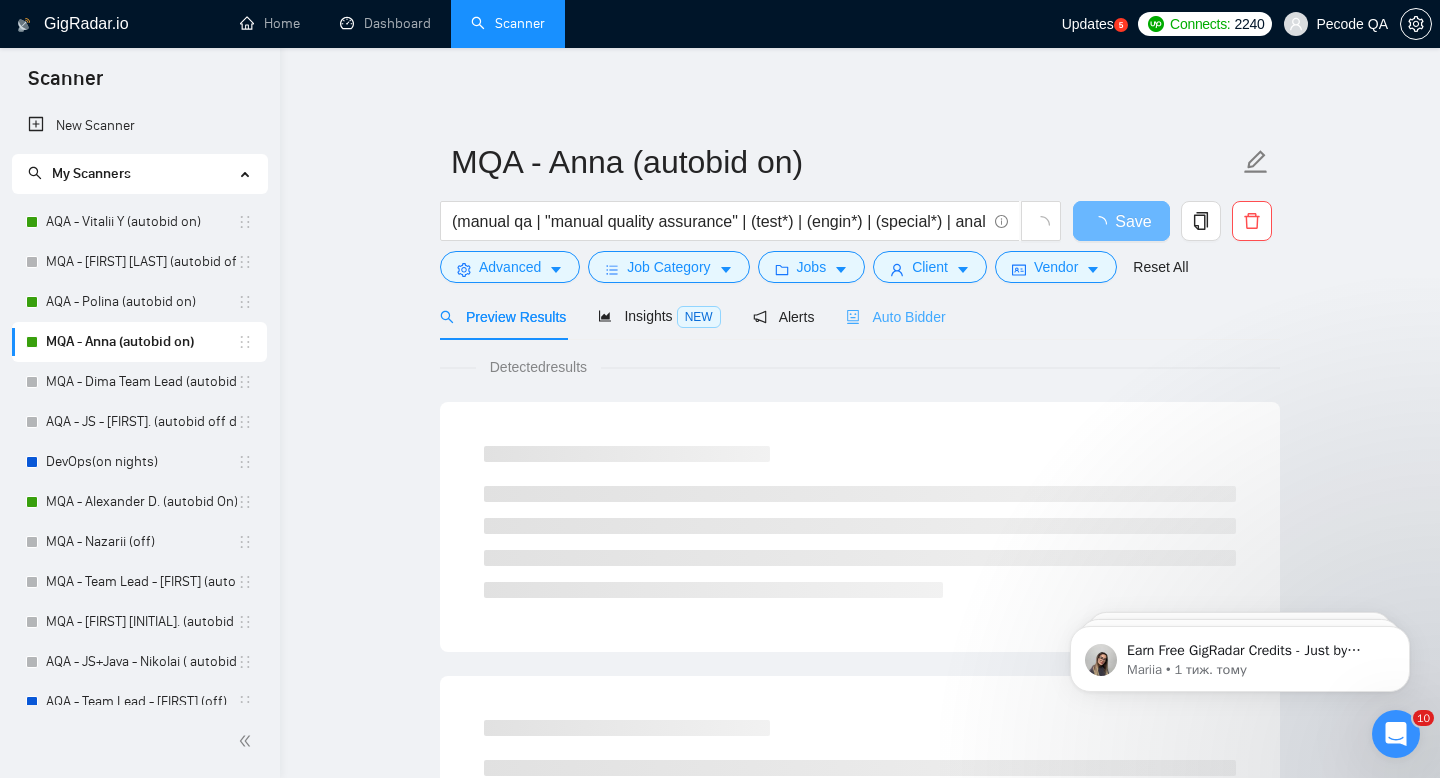 click on "Auto Bidder" at bounding box center [895, 316] 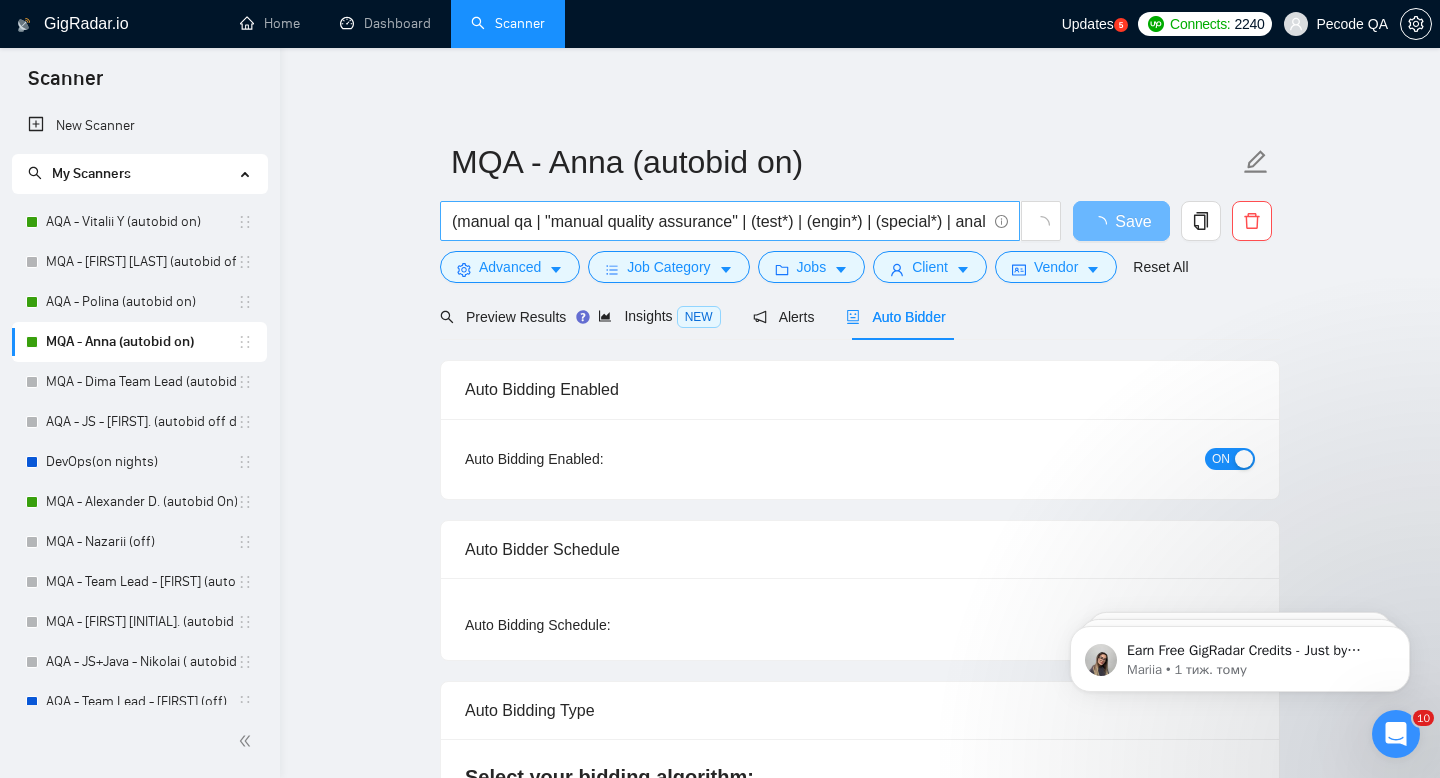type 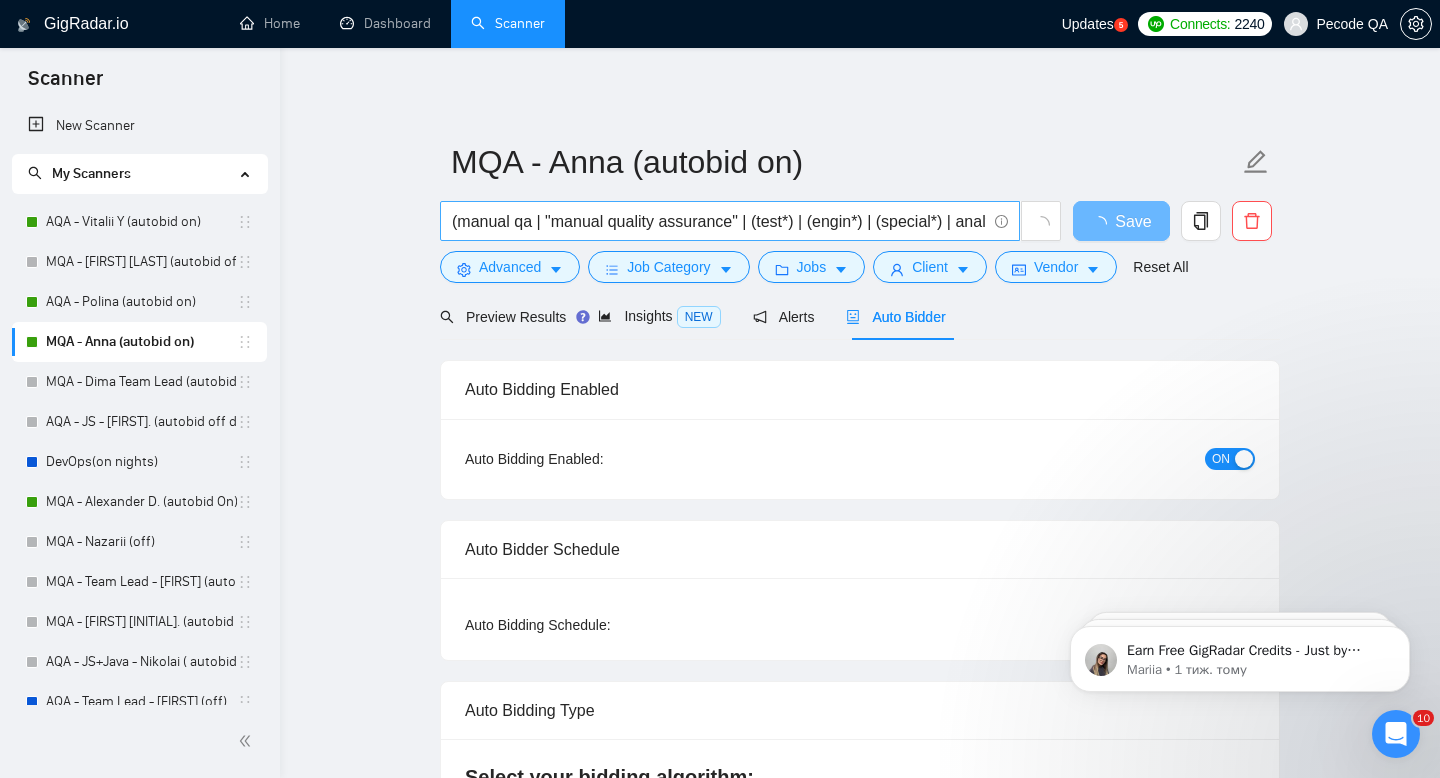 radio on "false" 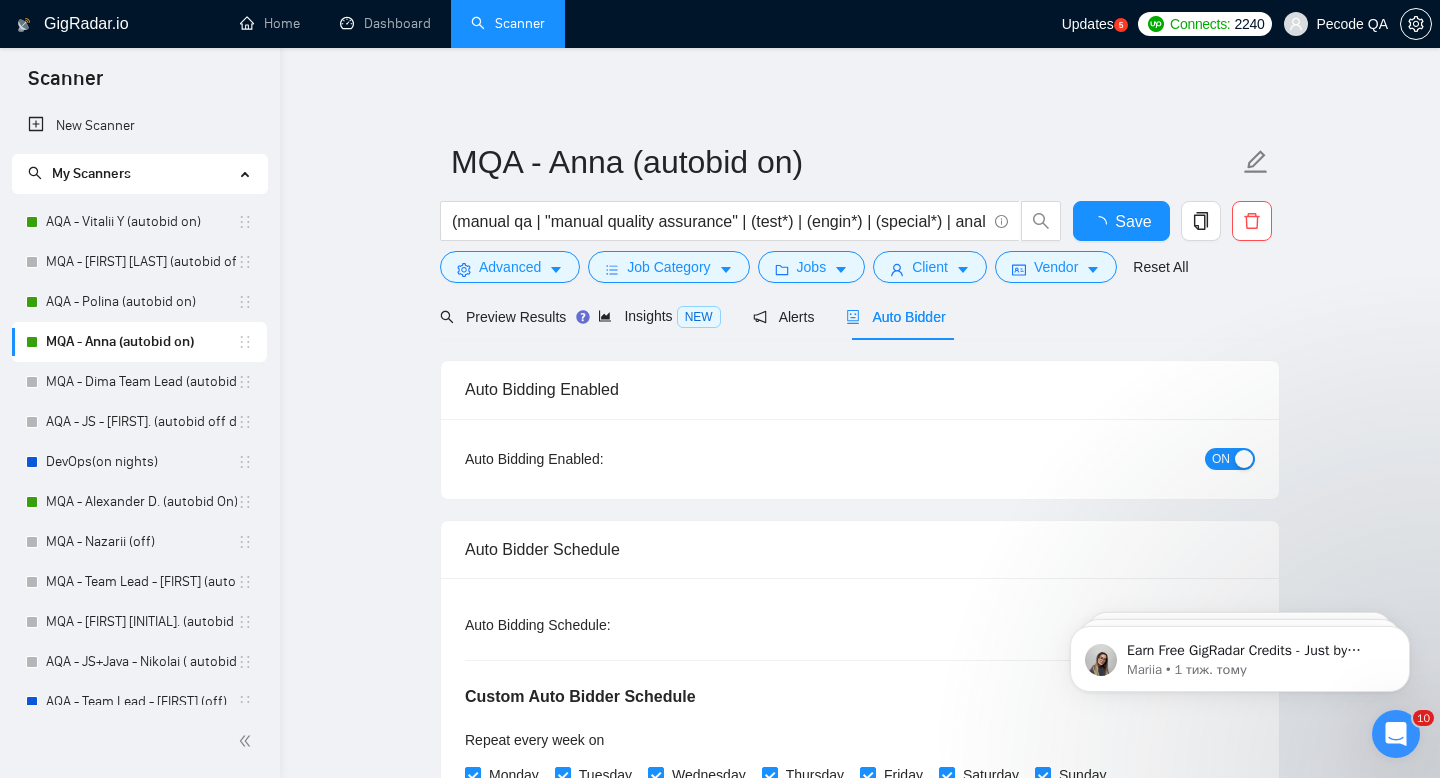 type 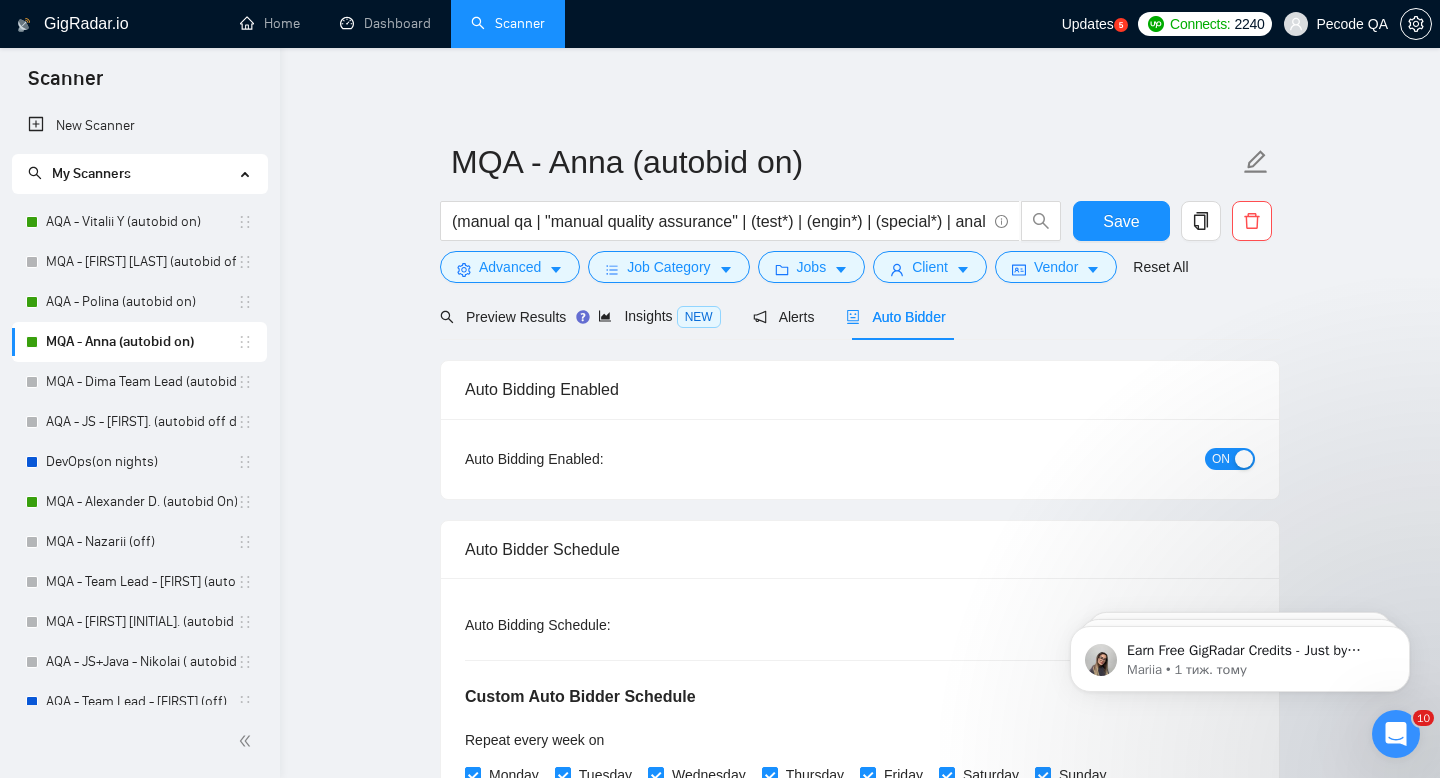 scroll, scrollTop: 63, scrollLeft: 0, axis: vertical 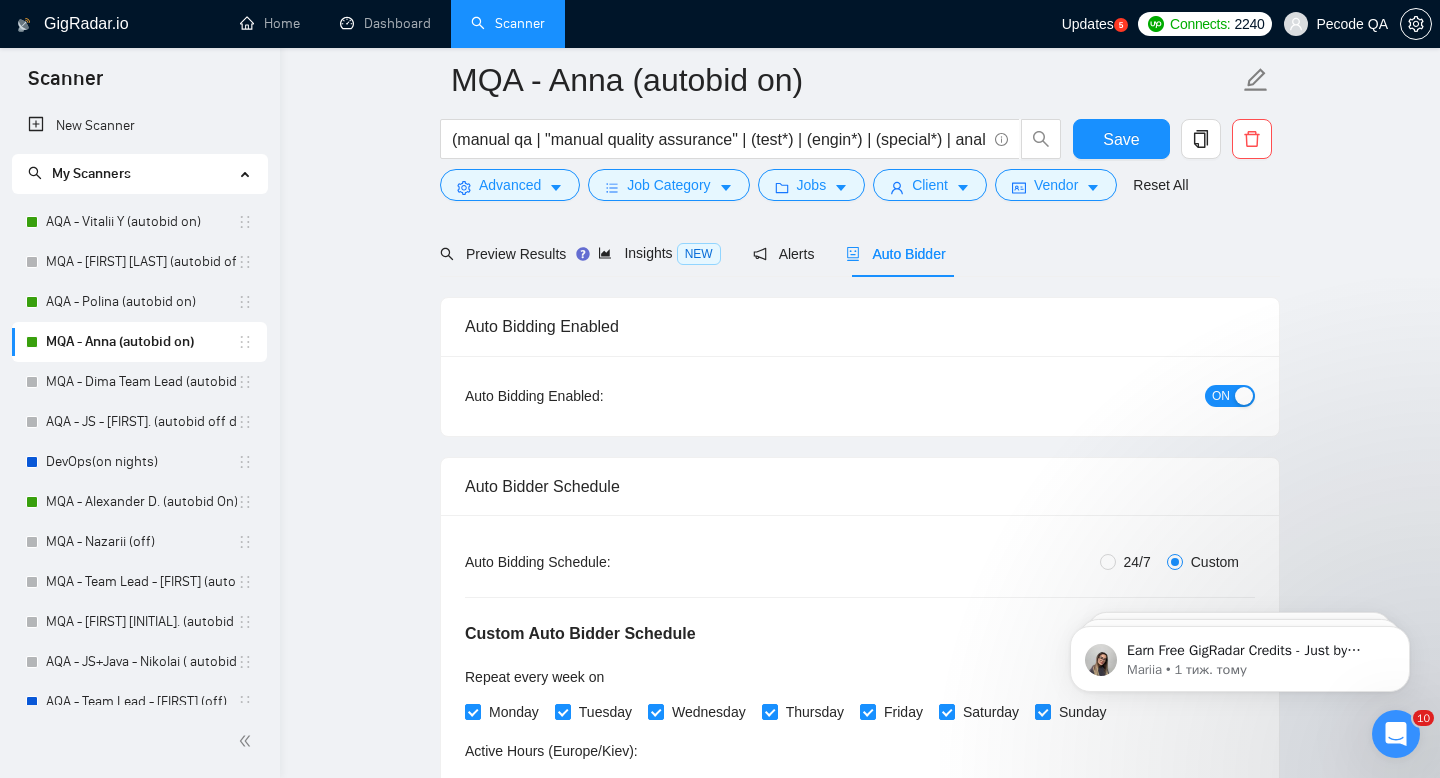 click on "Auto Bidding Type: Automated (recommended) Semi-automated Auto Bidding Schedule: 24/7 Custom Custom Auto Bidder Schedule Repeat every week on Monday Tuesday Wednesday Thursday Friday Saturday Sunday Active Hours ( Europe/Kiev ): From: 19:00 To: 08:00  (next day) ( 13  hours) Europe/Kiev" at bounding box center [860, 682] 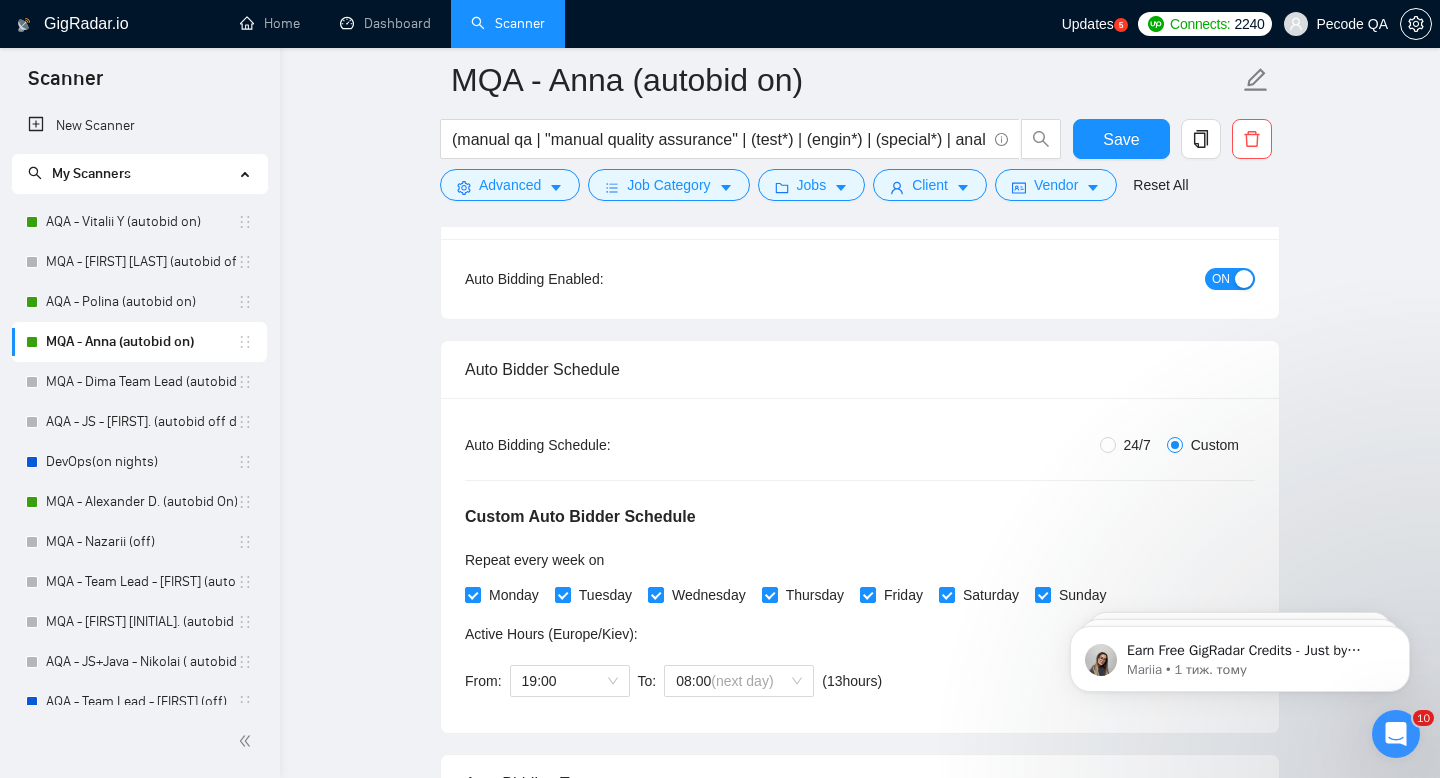 click on "24/7" at bounding box center (1137, 445) 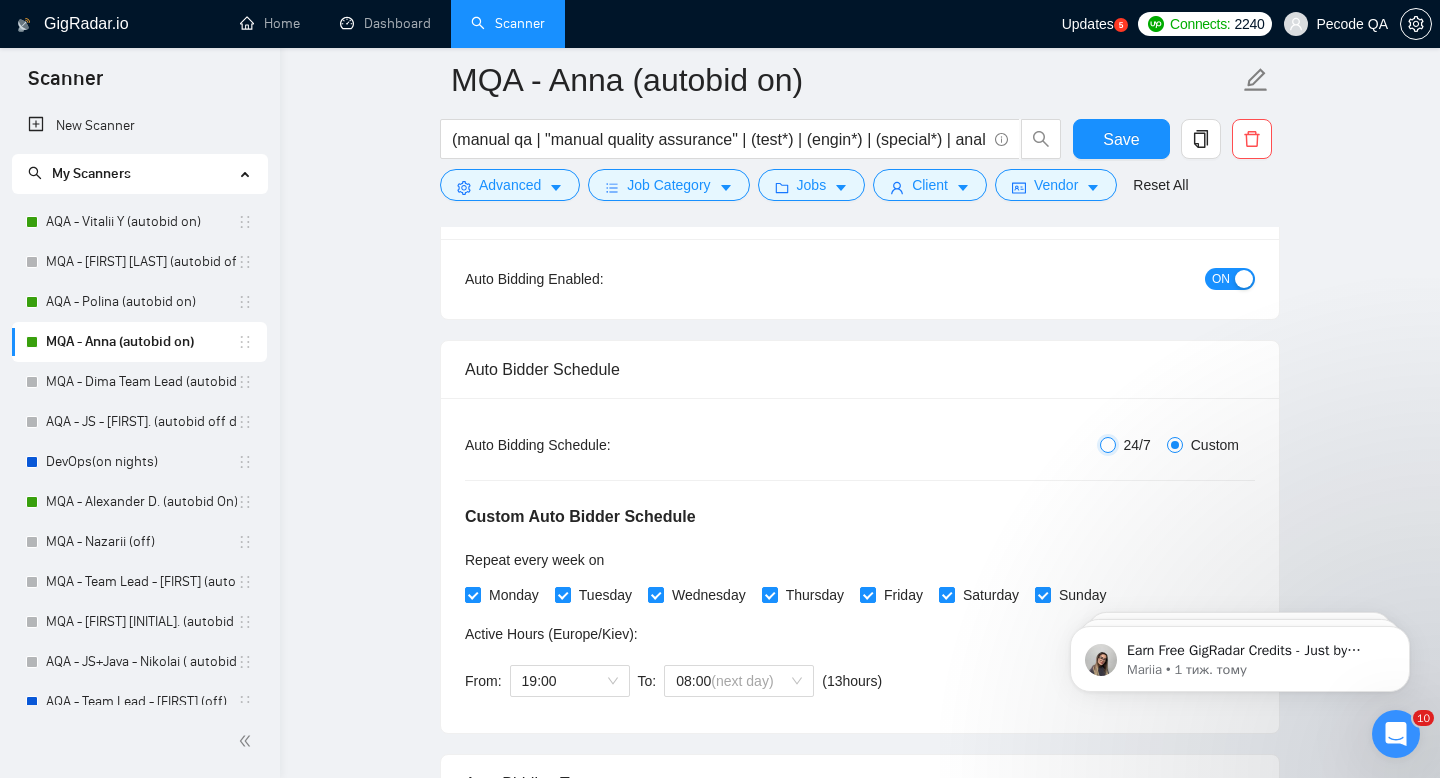 click on "24/7" at bounding box center [1108, 445] 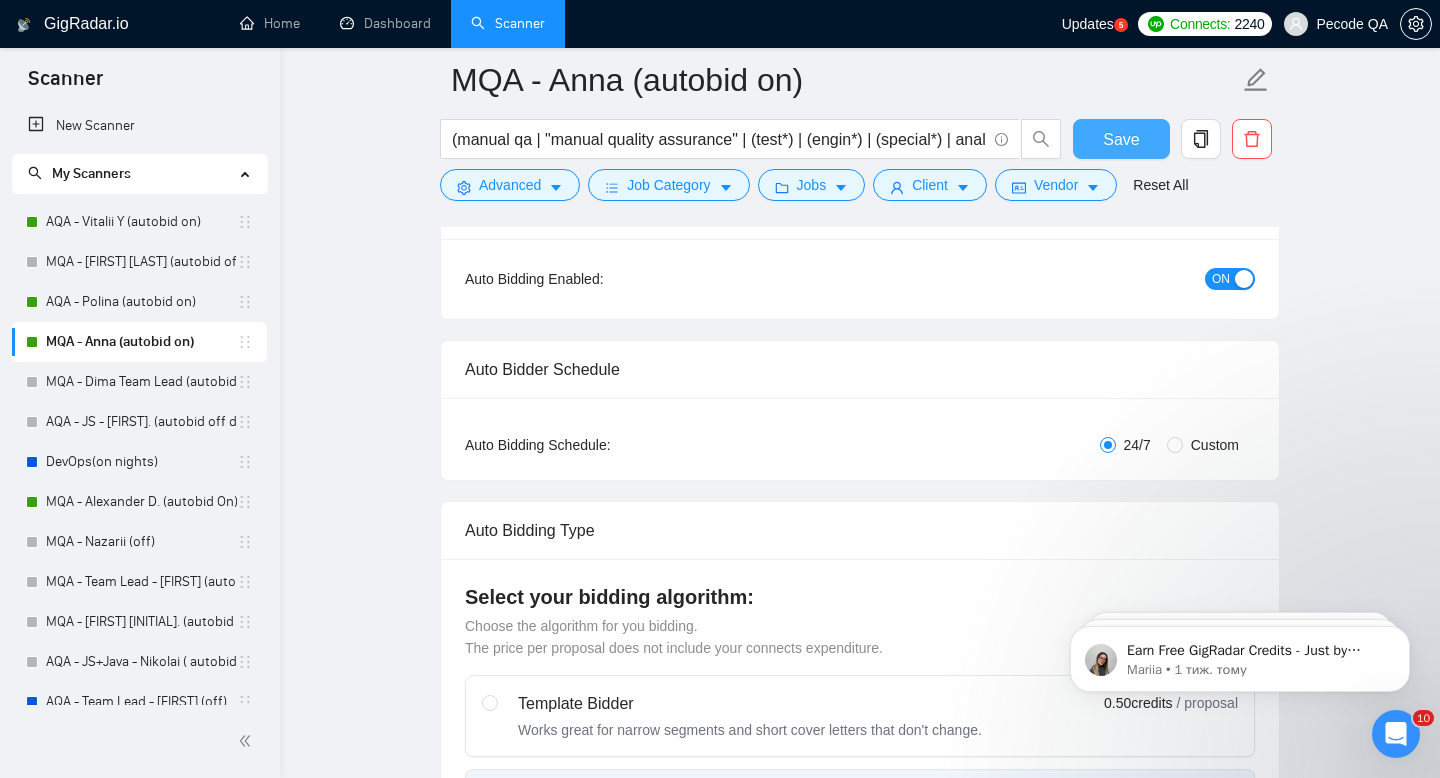 click on "Save" at bounding box center [1121, 139] 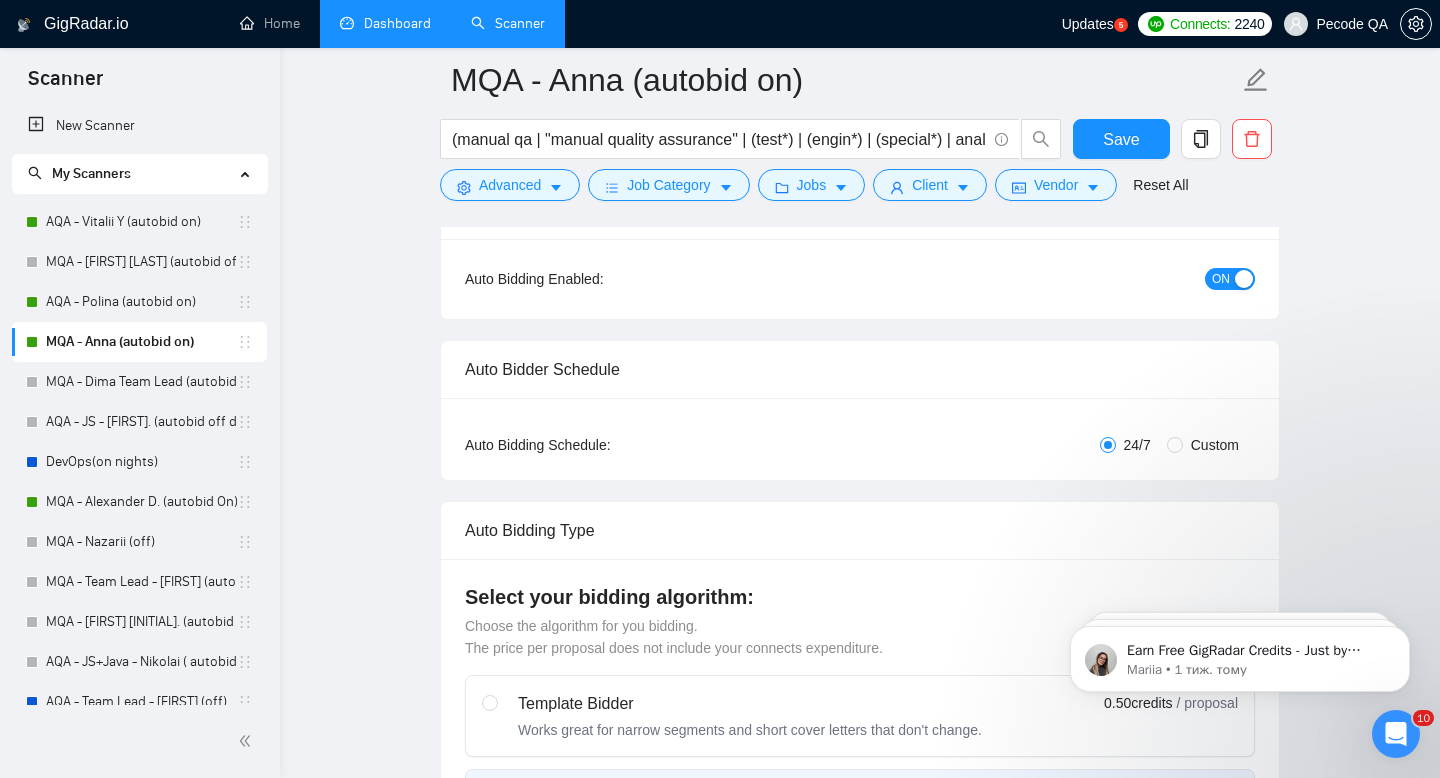 click on "Dashboard" at bounding box center [385, 23] 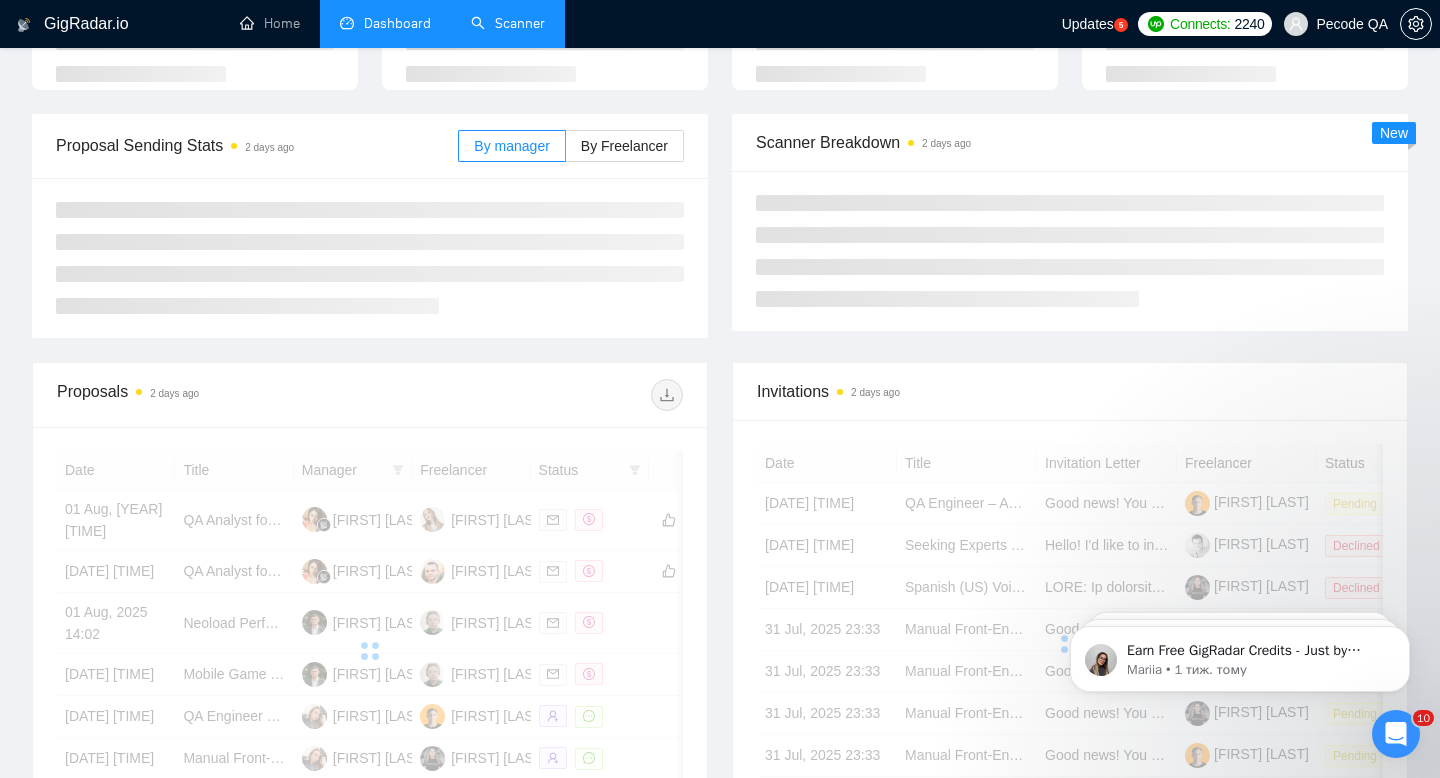 click on "Dashboard" at bounding box center [385, 24] 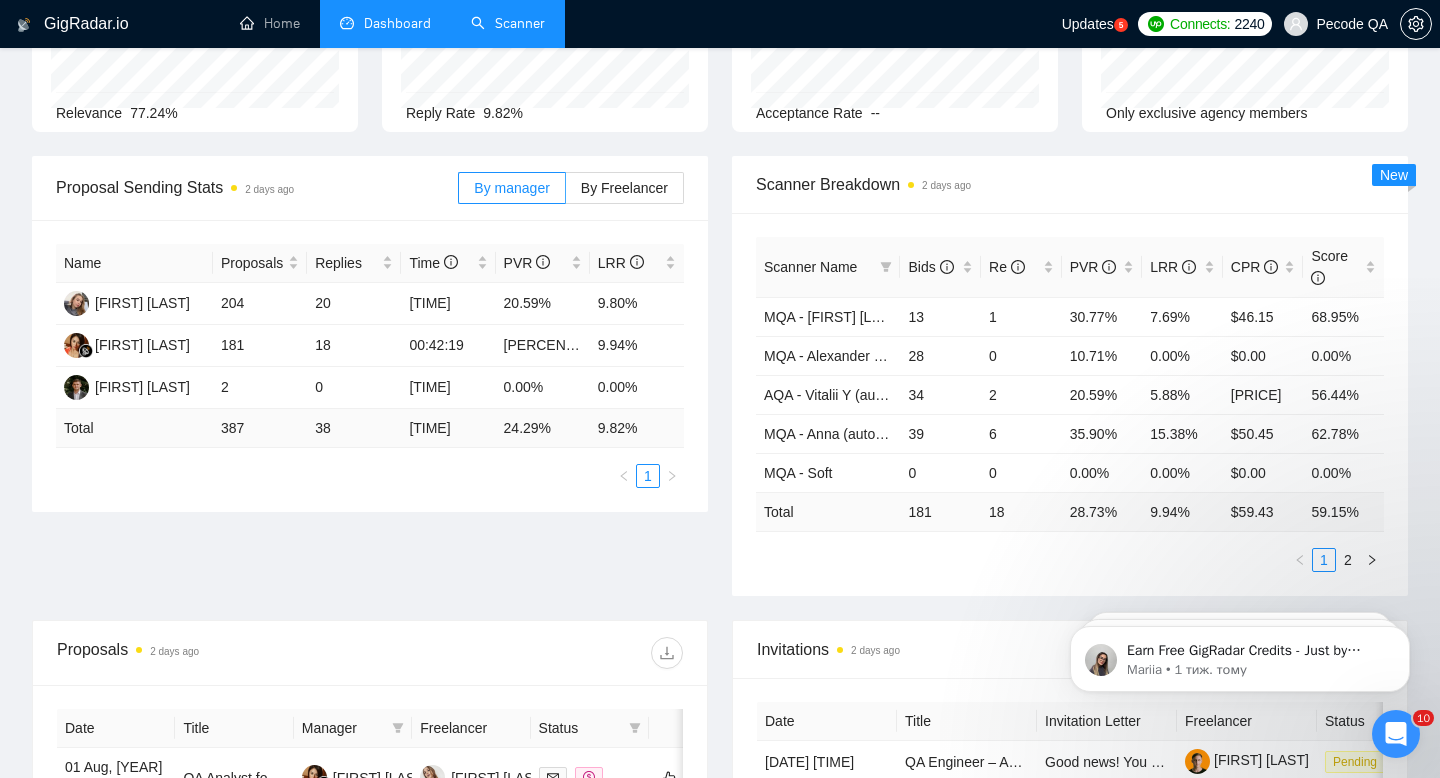 click on "Scanner" at bounding box center [508, 23] 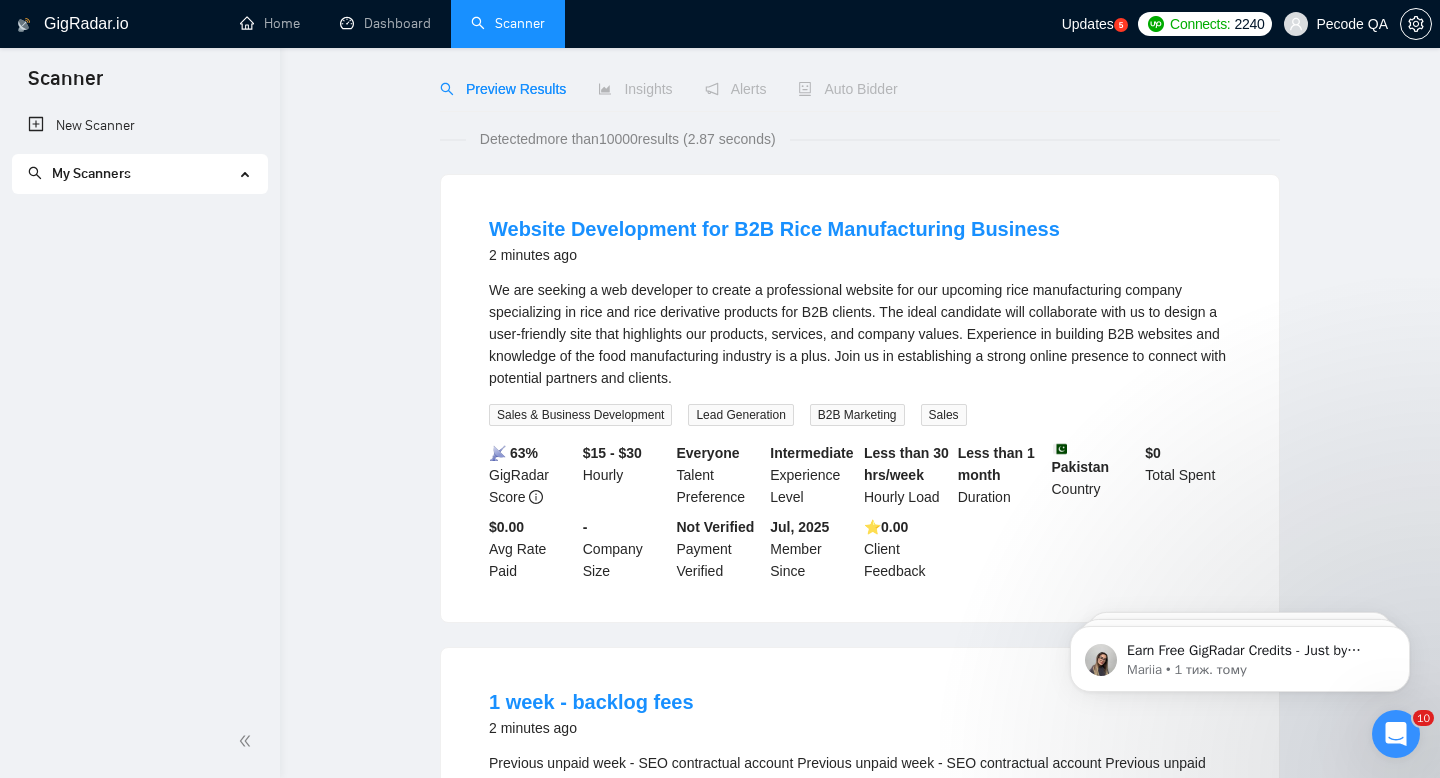 scroll, scrollTop: 0, scrollLeft: 0, axis: both 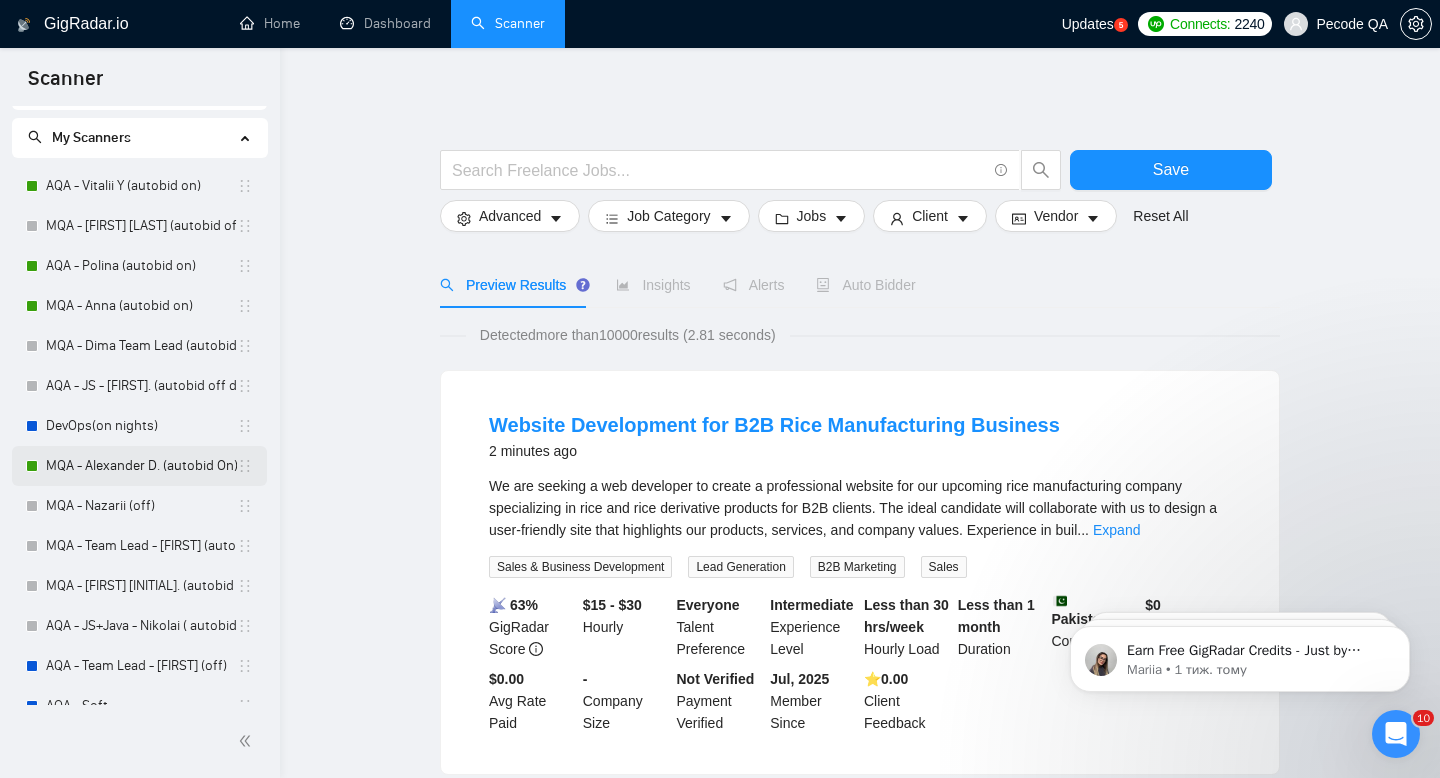 click on "MQA - Alexander D. (autobid On)" at bounding box center [141, 466] 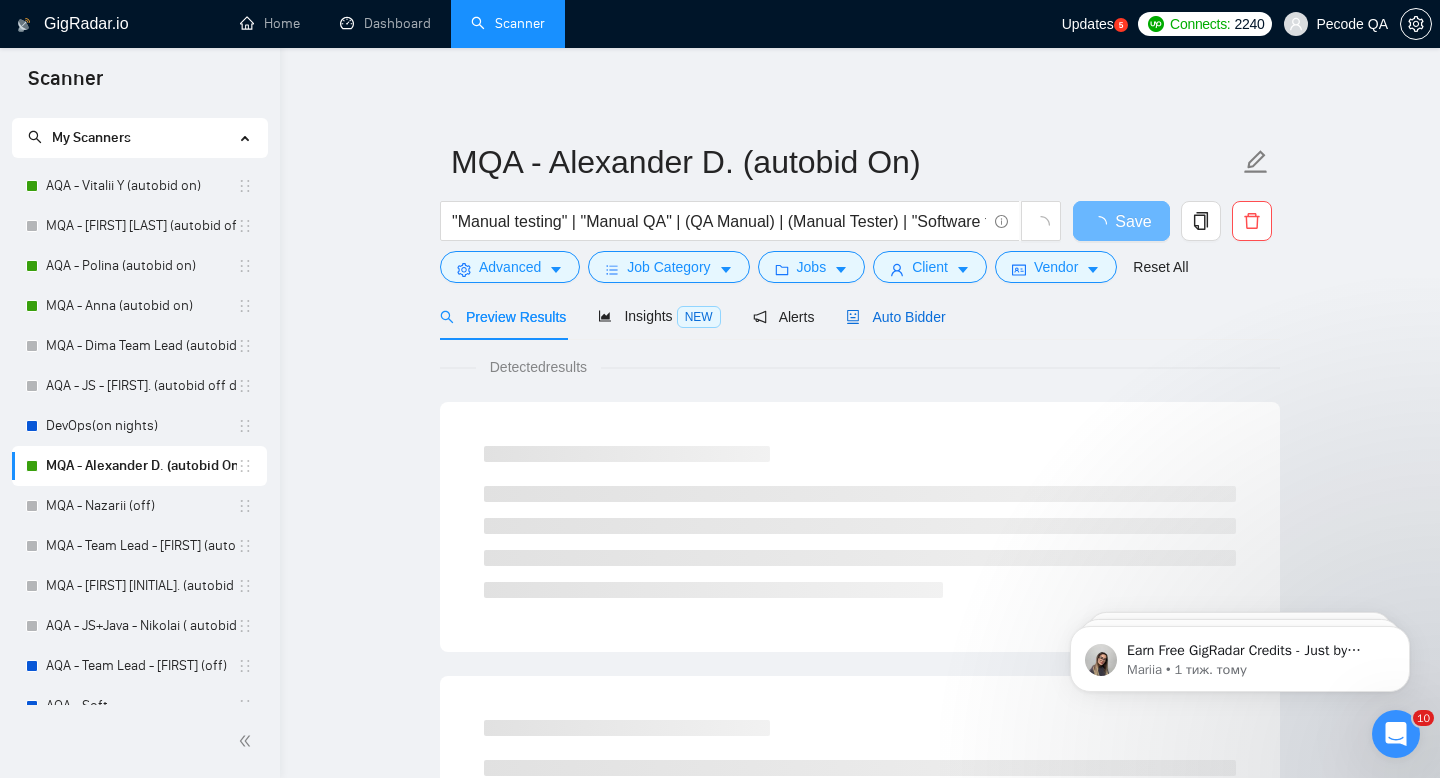 click on "Auto Bidder" at bounding box center (895, 317) 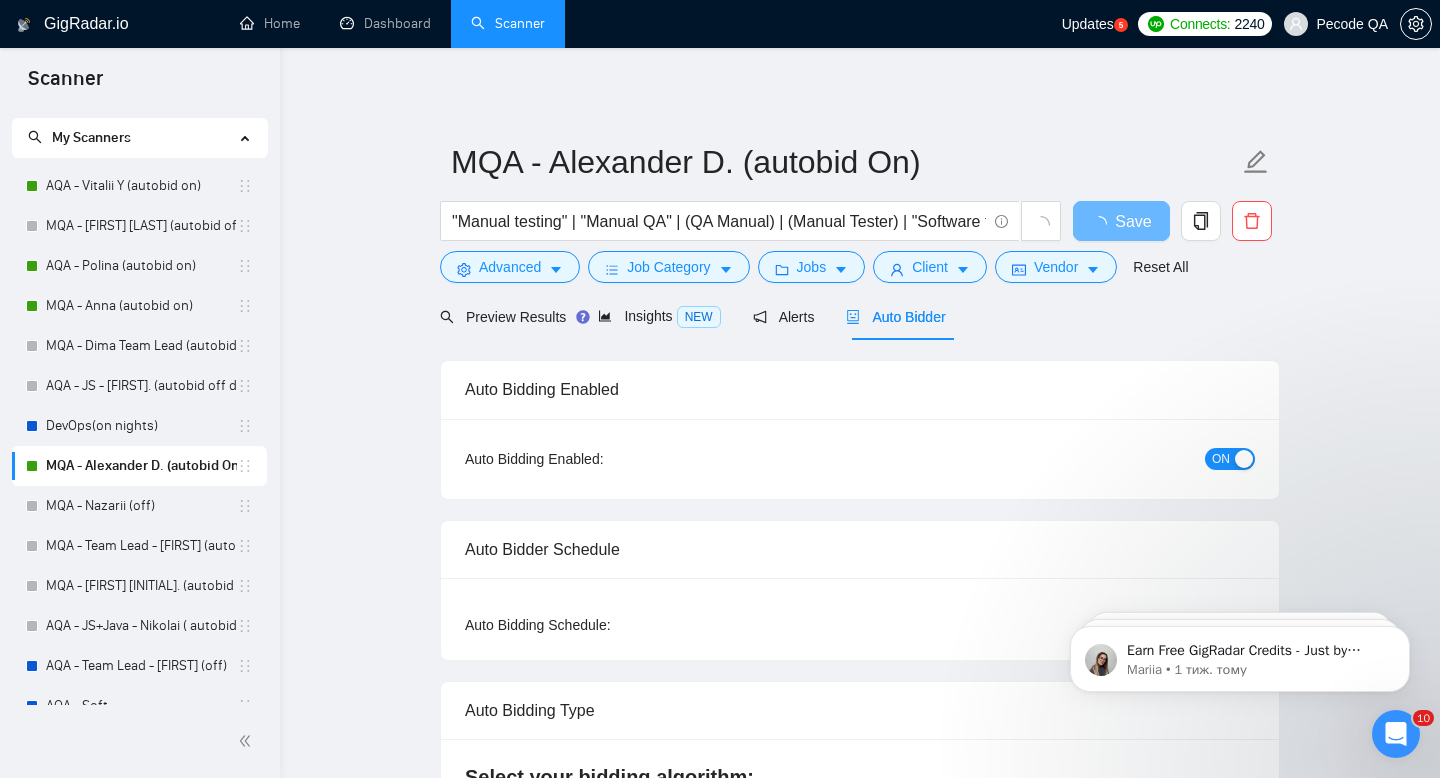 type 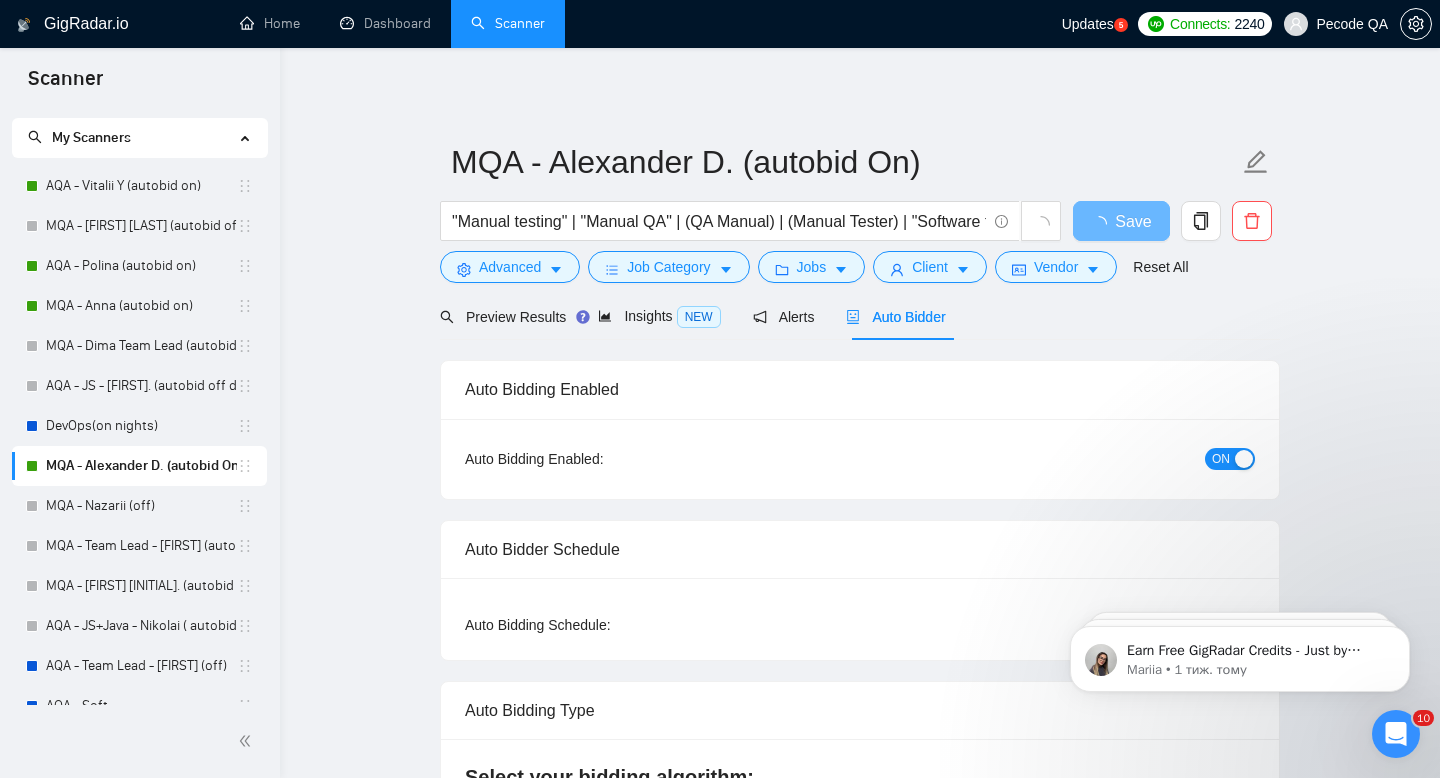 radio on "false" 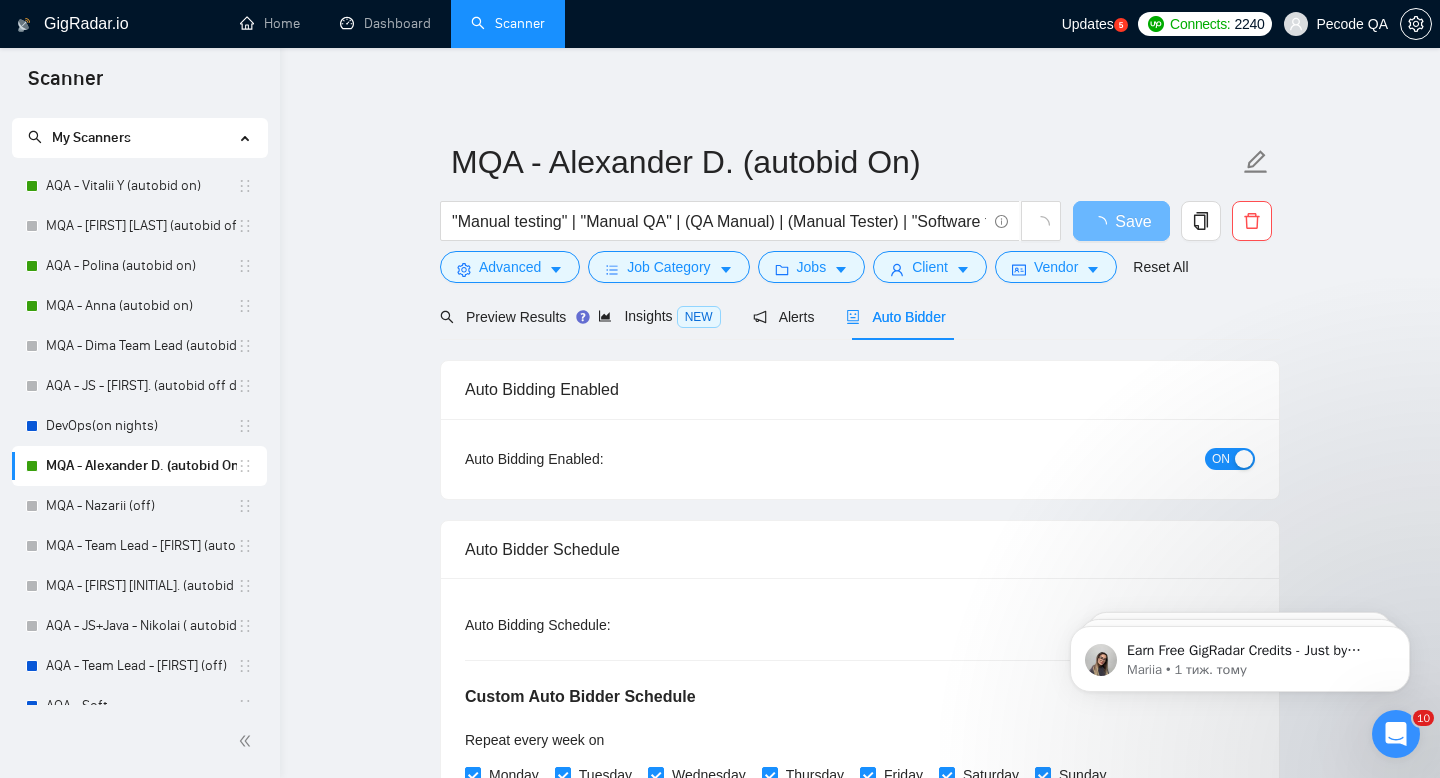 type 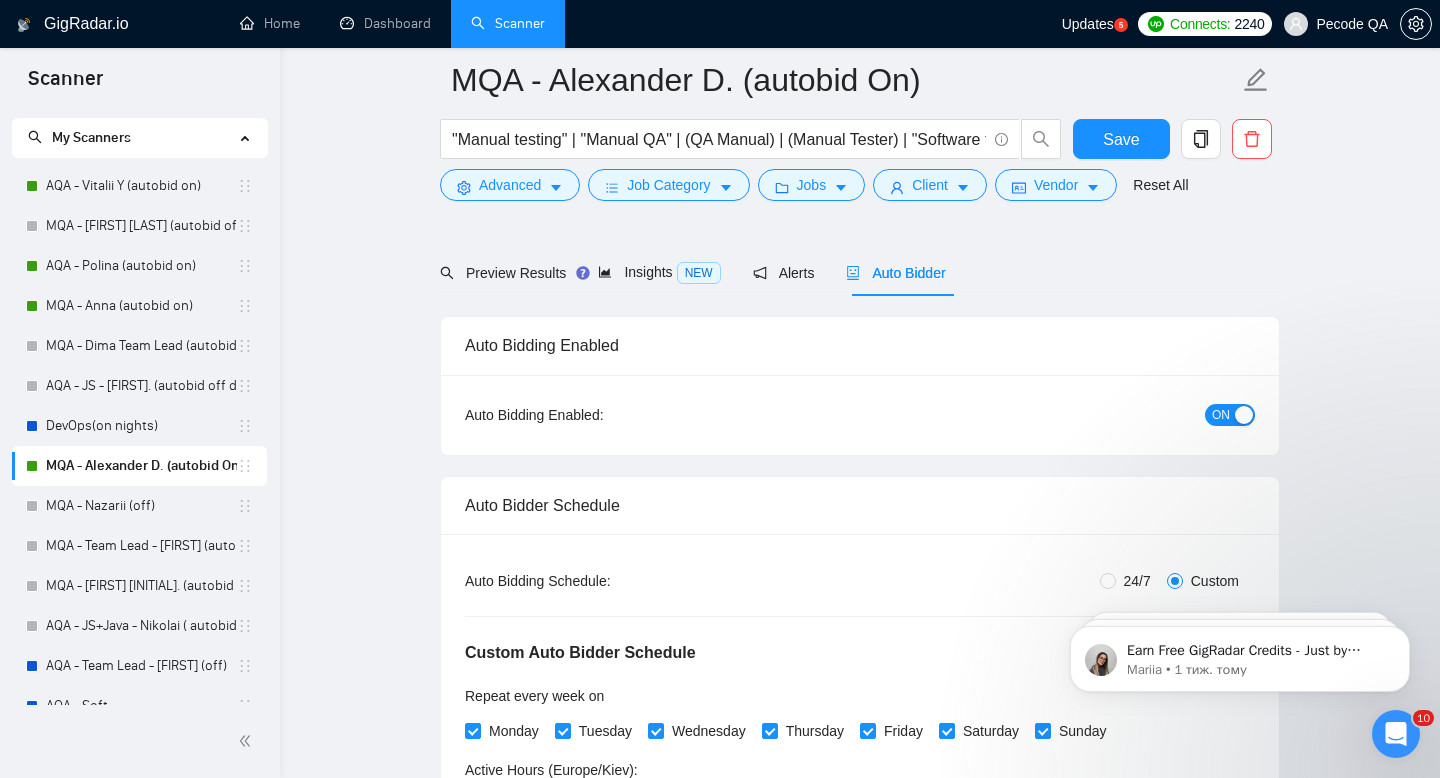scroll, scrollTop: 106, scrollLeft: 0, axis: vertical 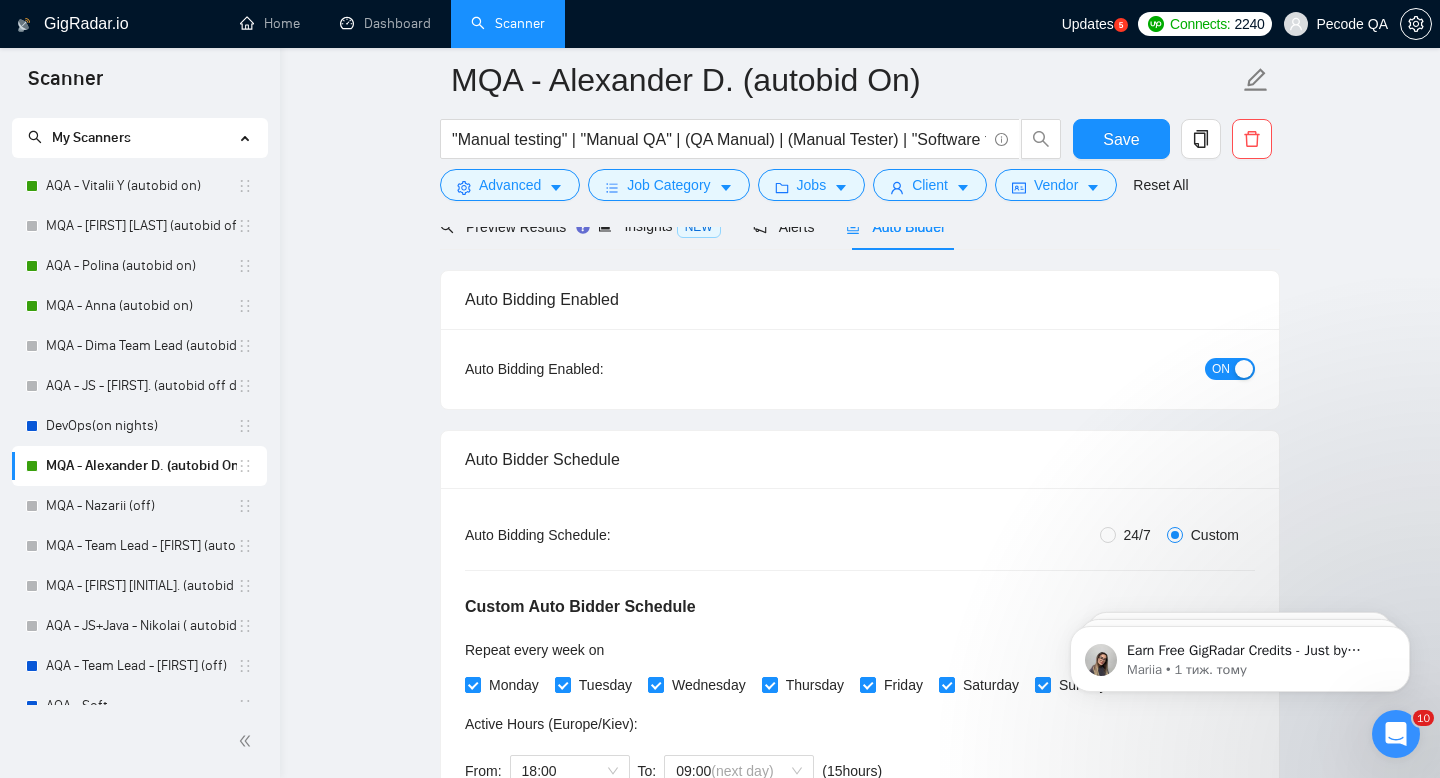 click on "24/7" at bounding box center (1137, 535) 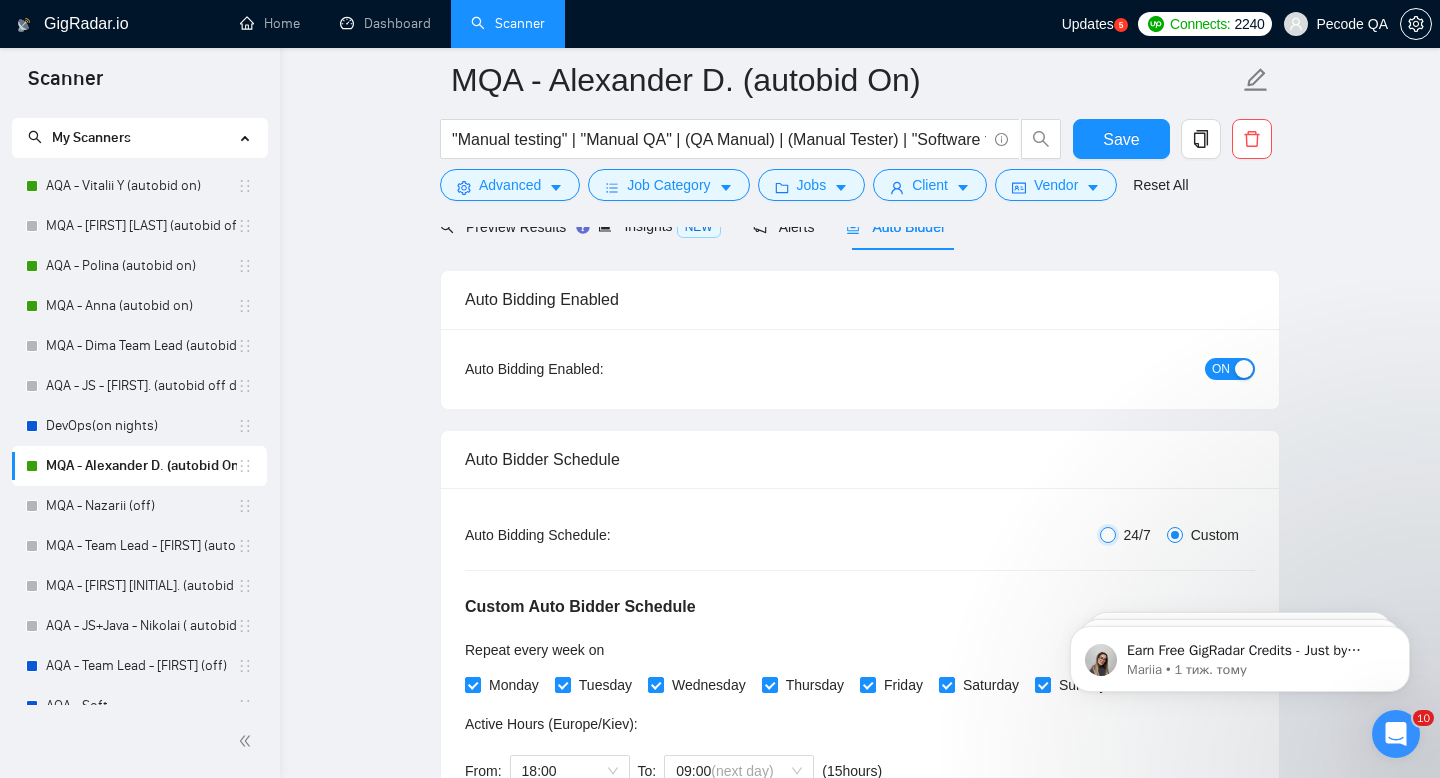 click on "24/7" at bounding box center [1108, 535] 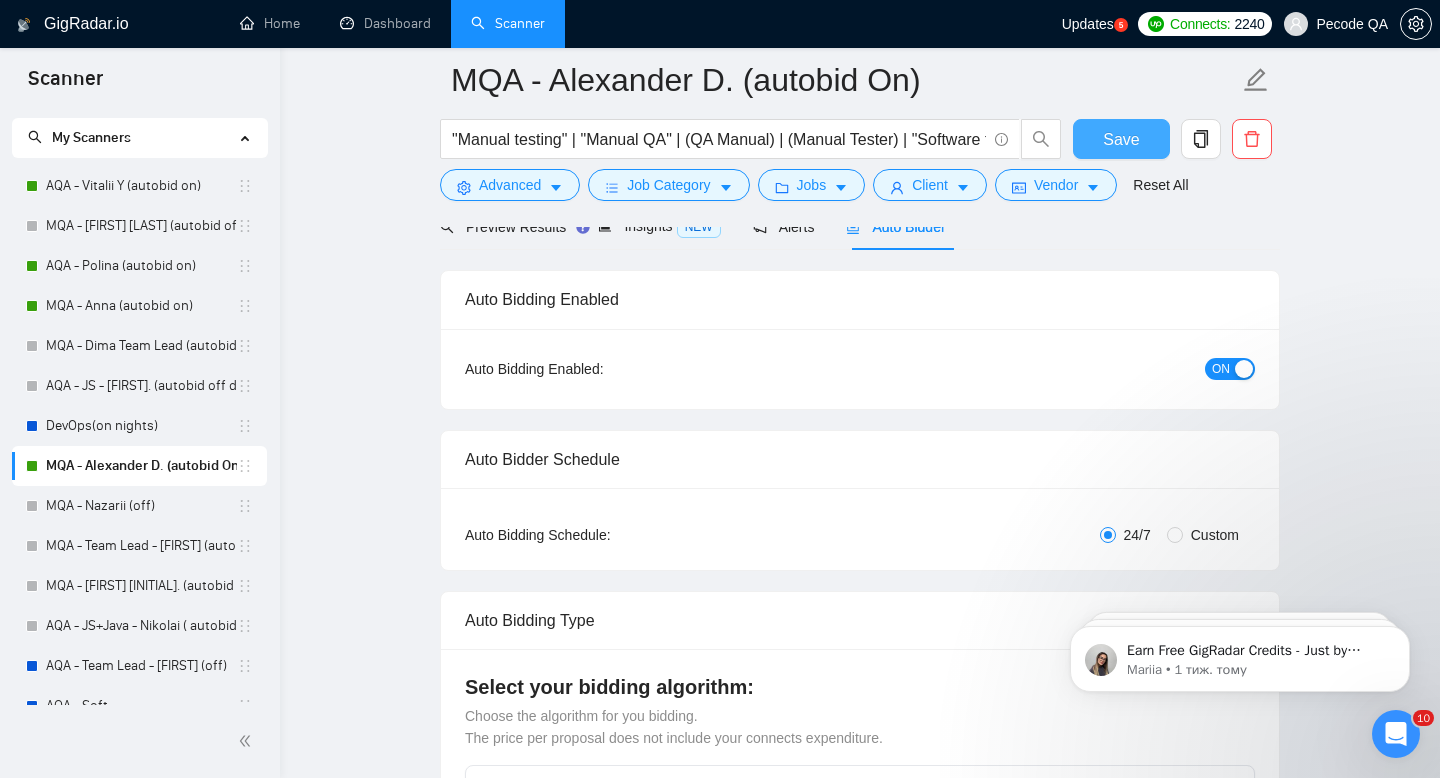 click on "Save" at bounding box center [1121, 139] 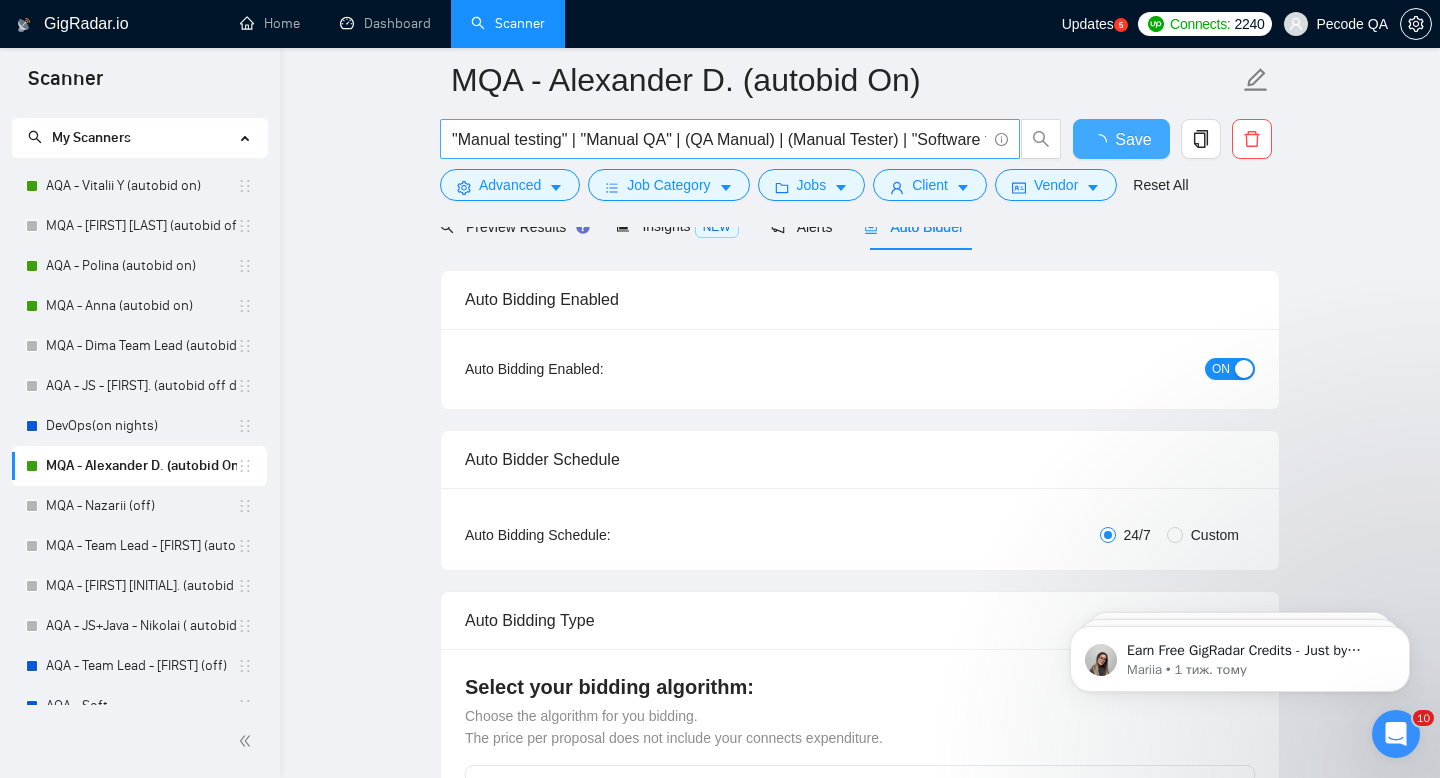 type 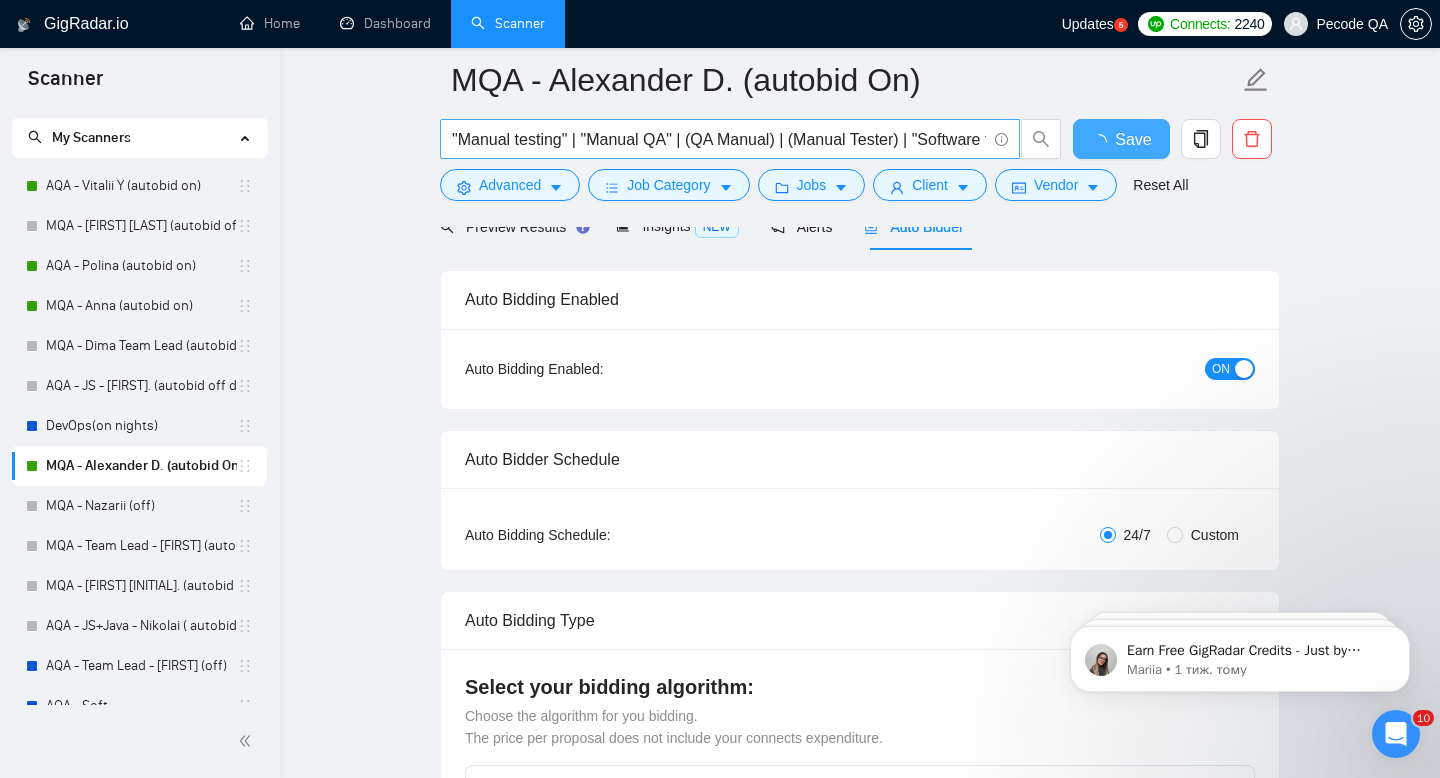 checkbox on "true" 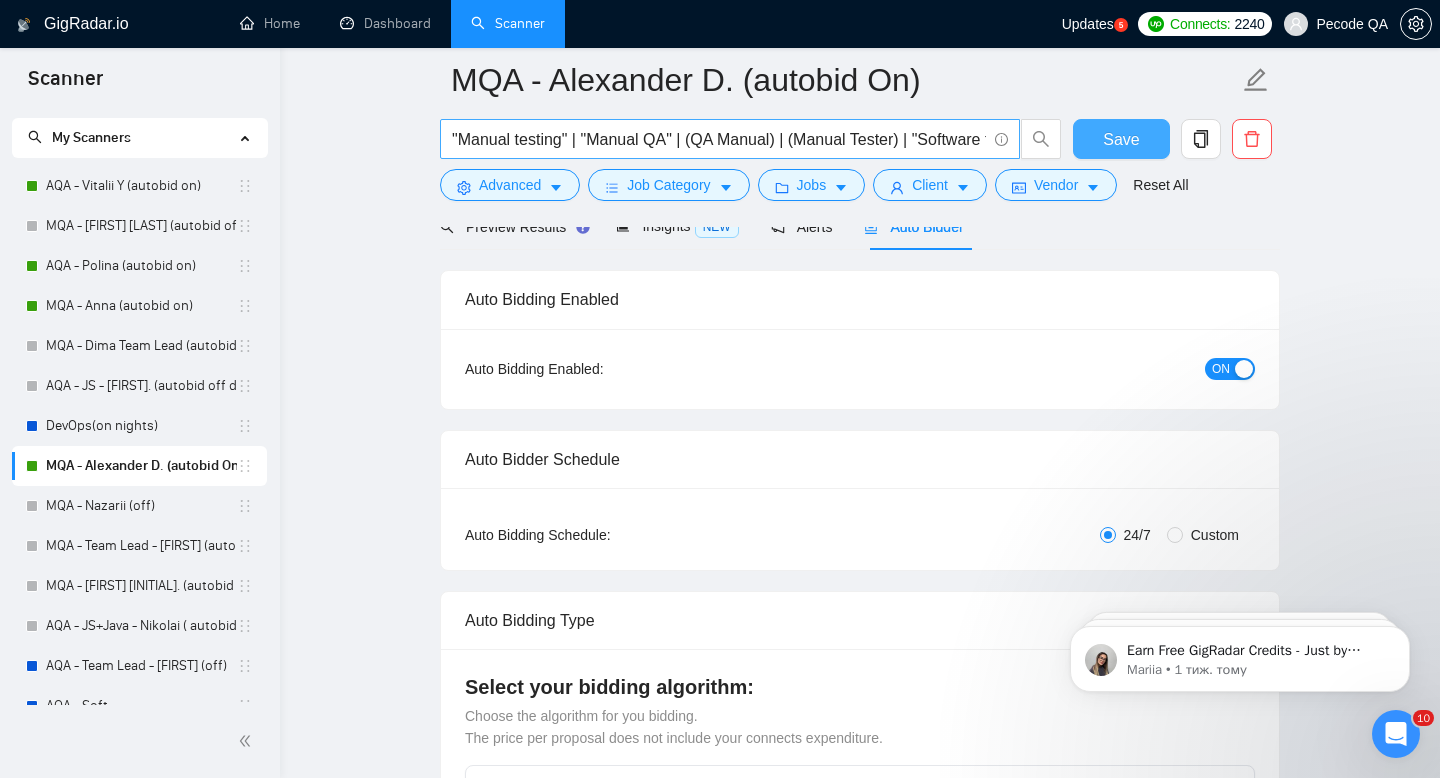 type 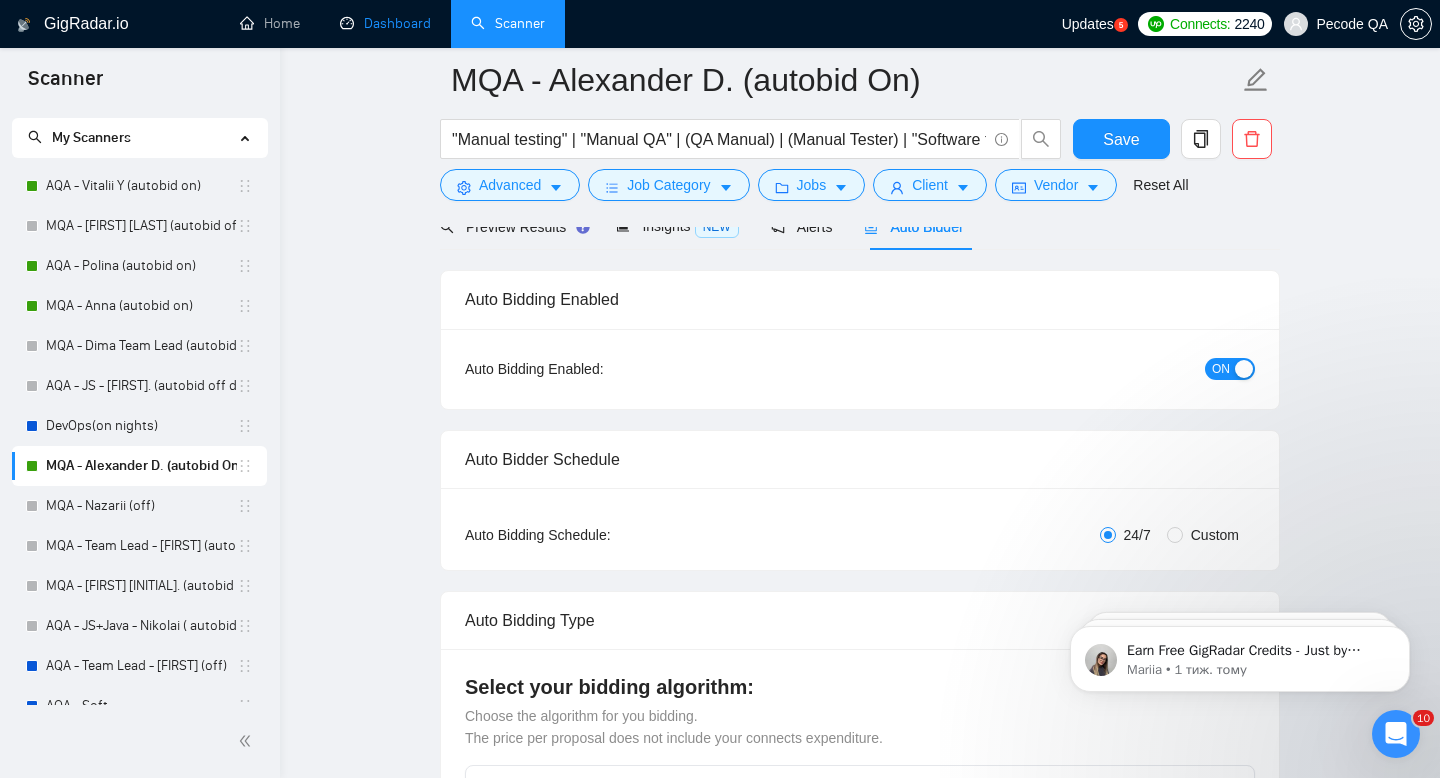 click on "Dashboard" at bounding box center [385, 23] 